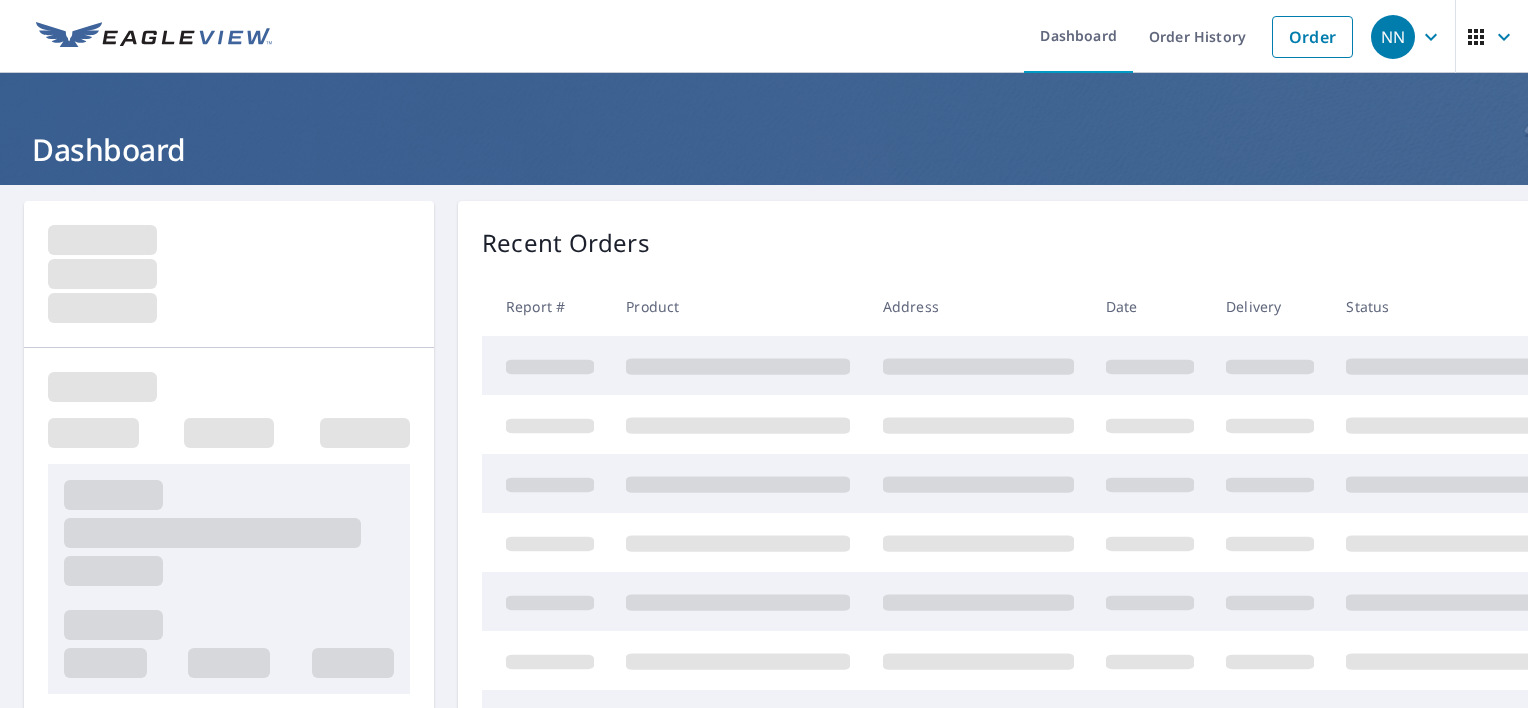 scroll, scrollTop: 0, scrollLeft: 0, axis: both 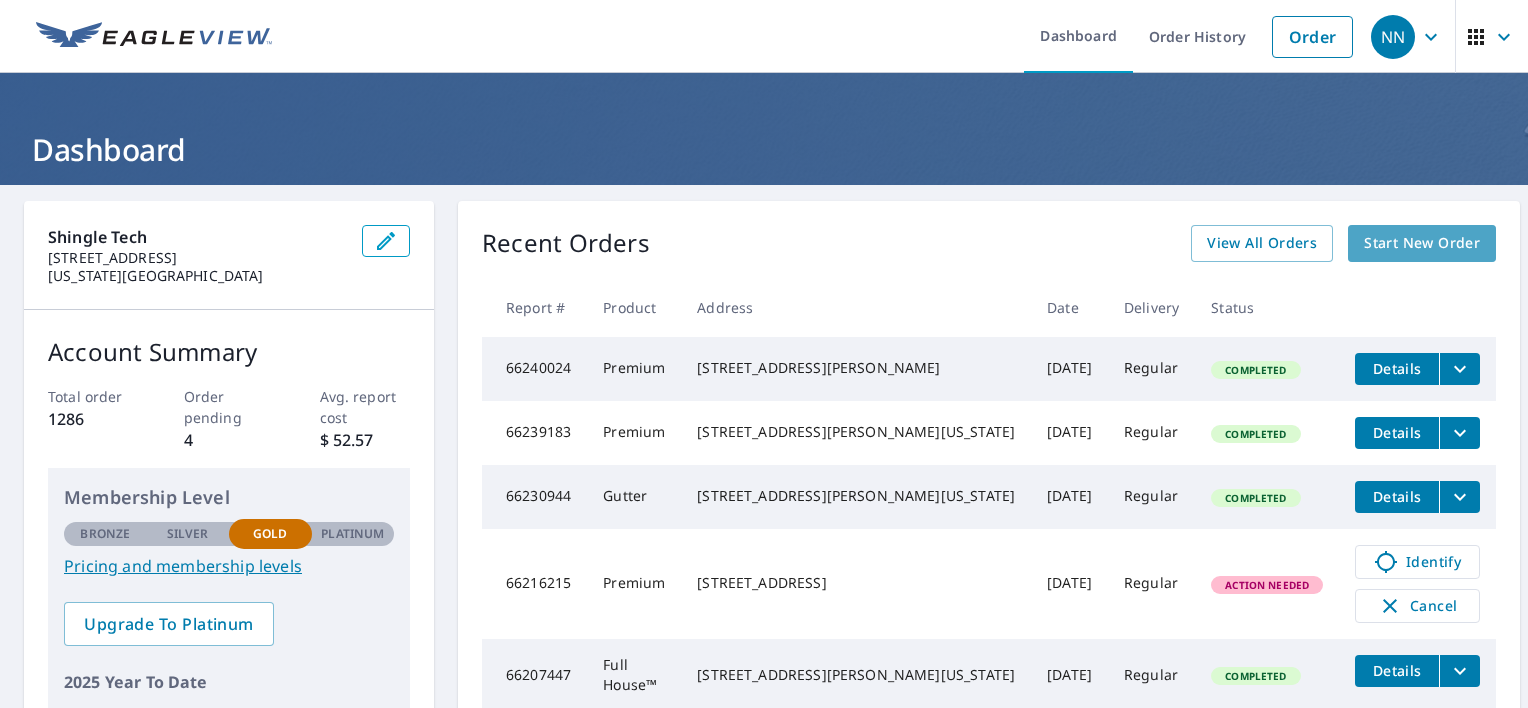 click on "Start New Order" at bounding box center (1422, 243) 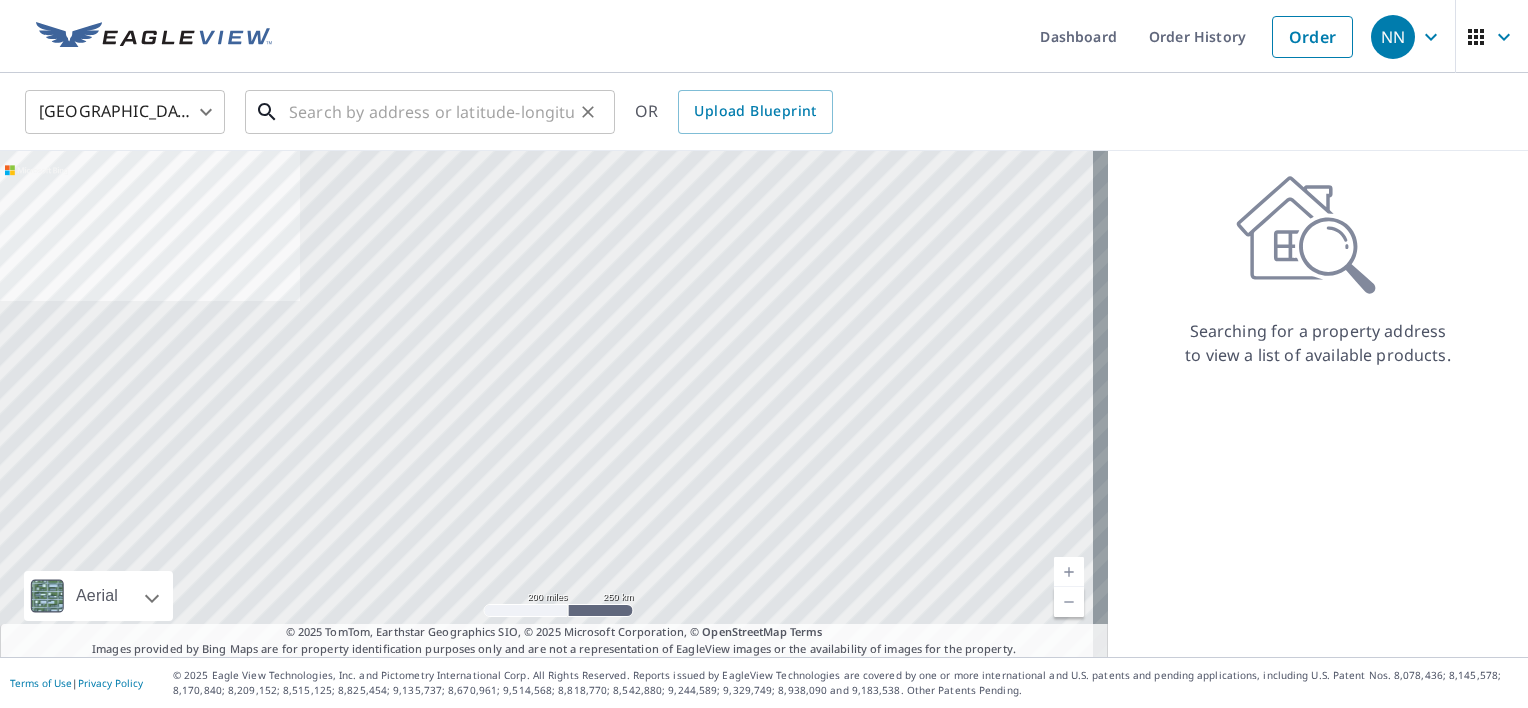 click at bounding box center (431, 112) 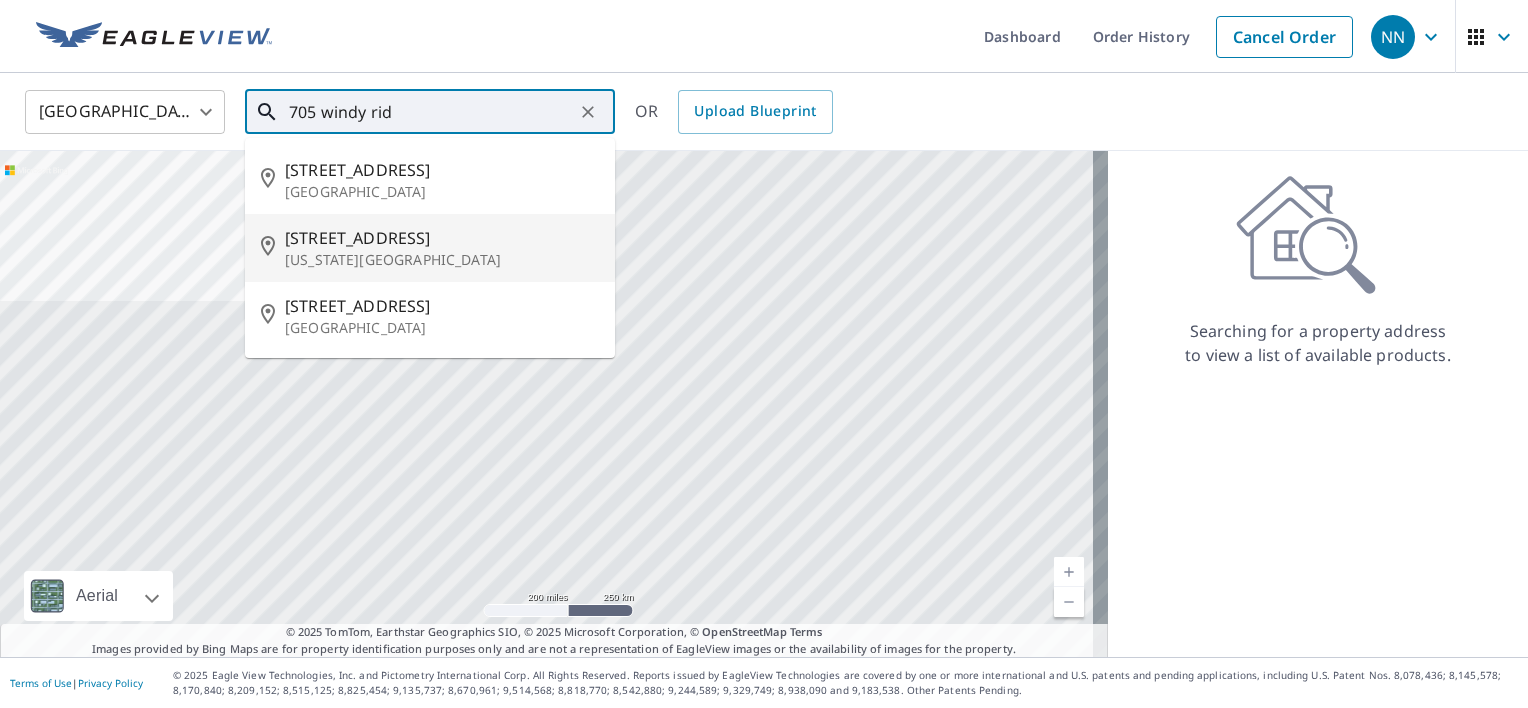 click on "[STREET_ADDRESS]" at bounding box center [442, 238] 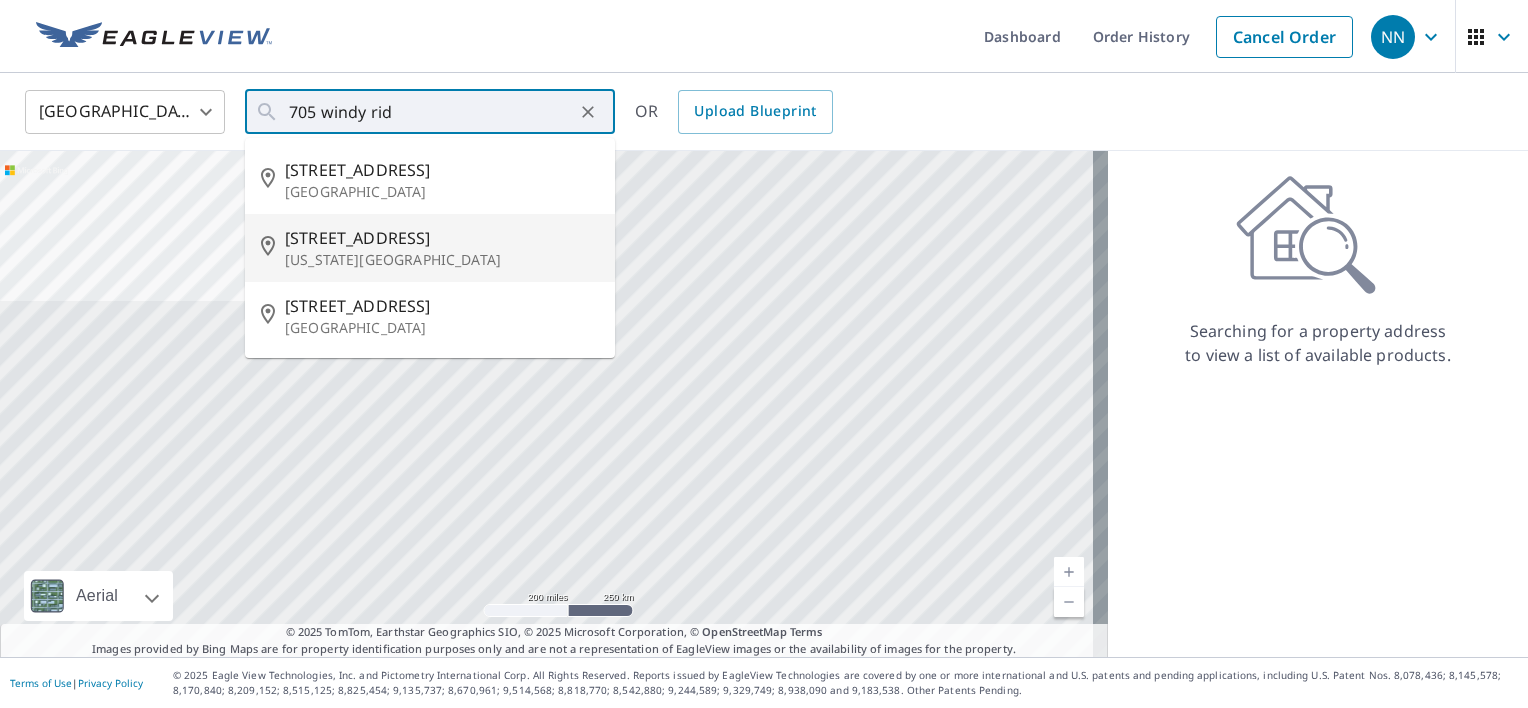 type on "[STREET_ADDRESS][US_STATE]" 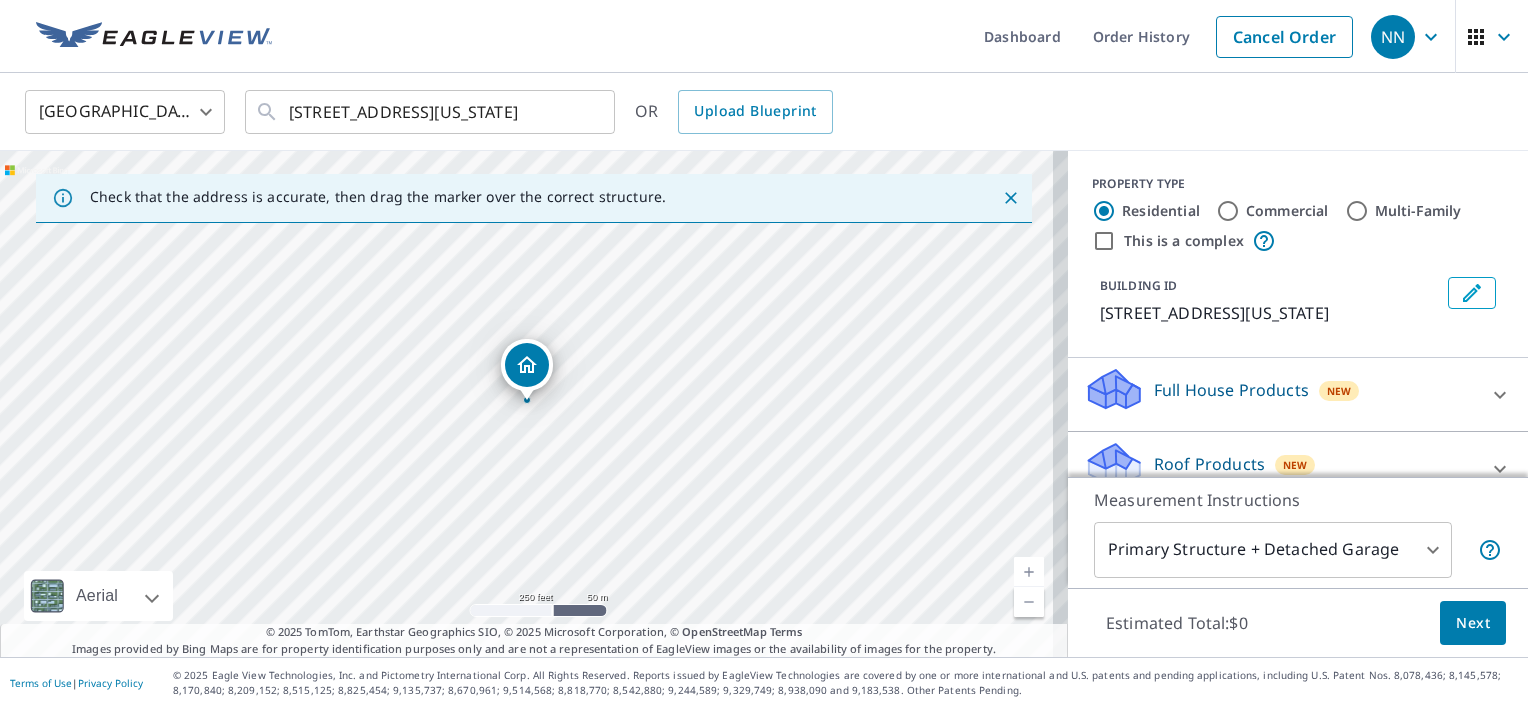 click at bounding box center (1029, 572) 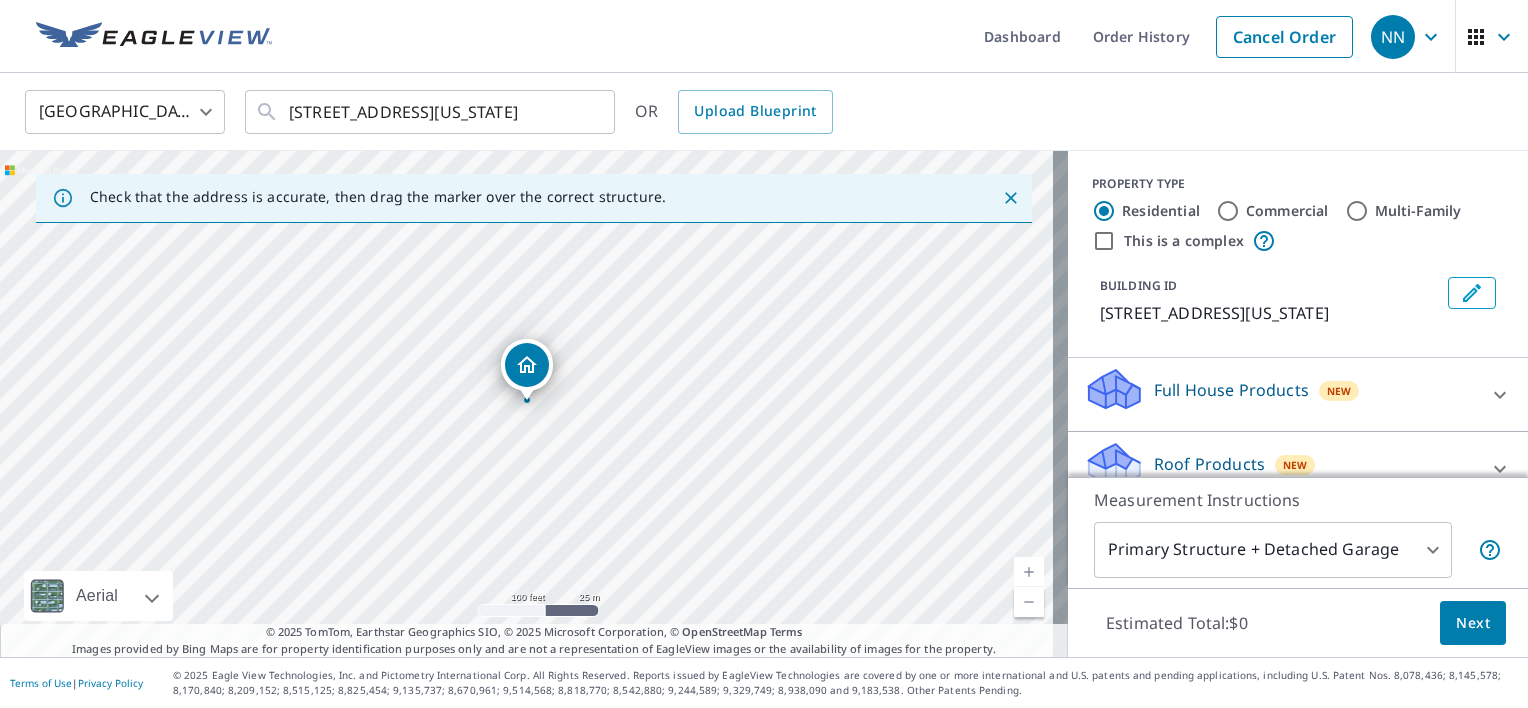 click at bounding box center (1029, 572) 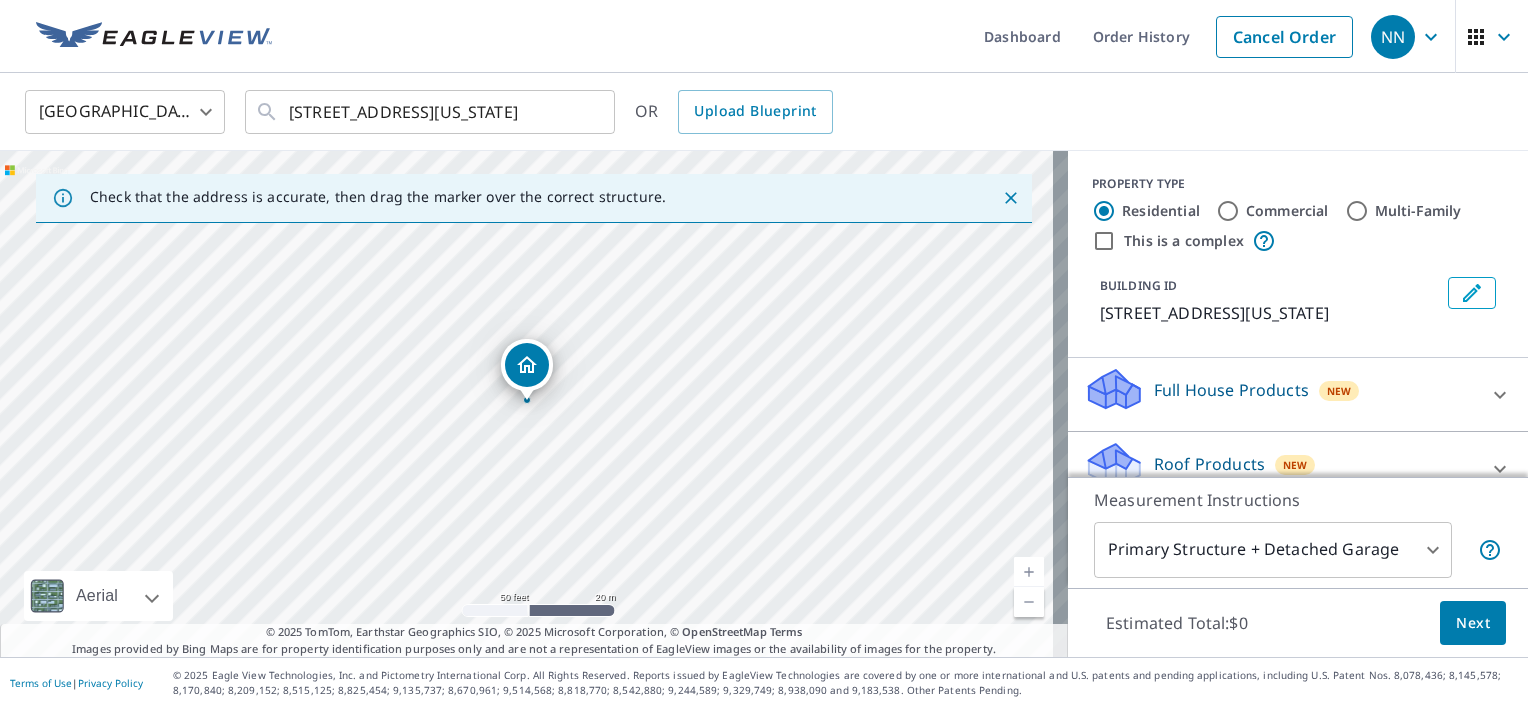 click at bounding box center (1029, 572) 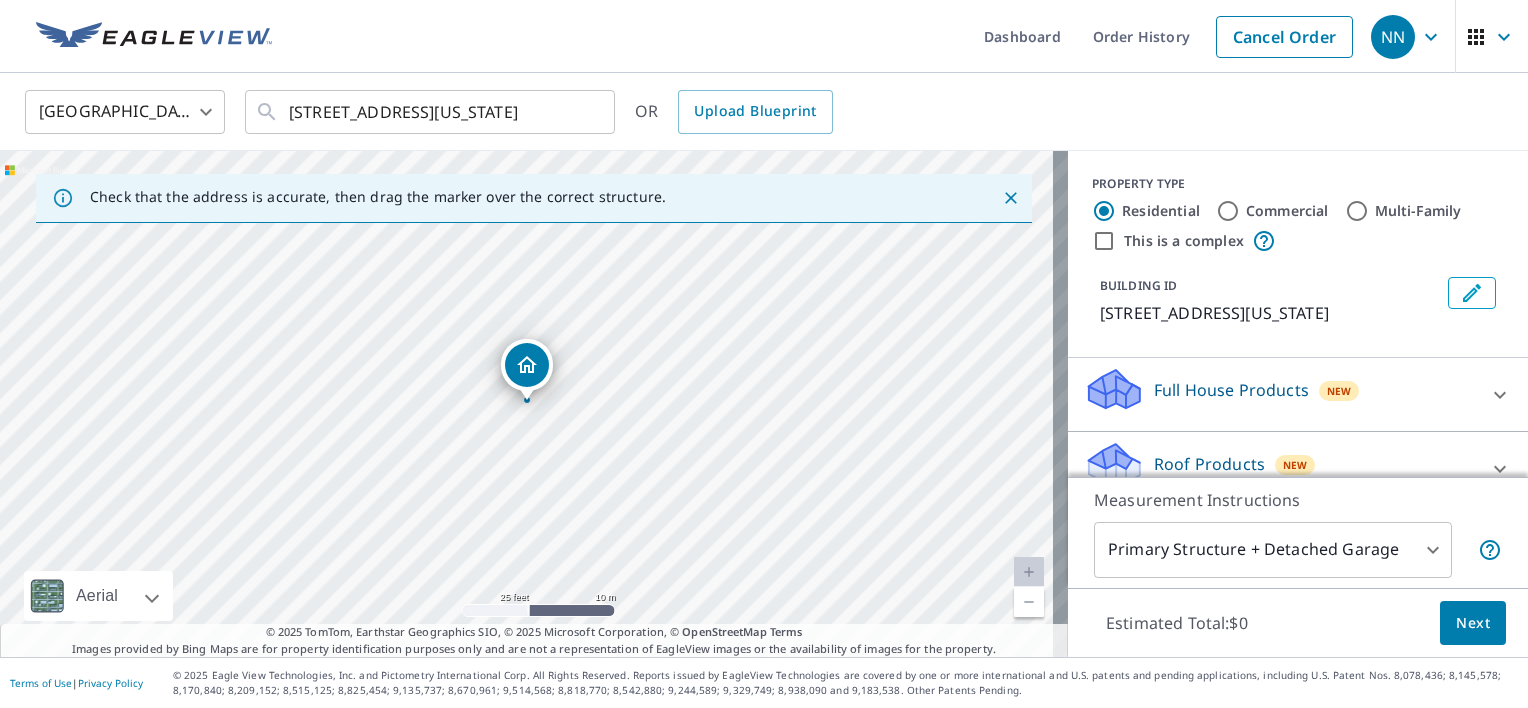 click at bounding box center [1029, 602] 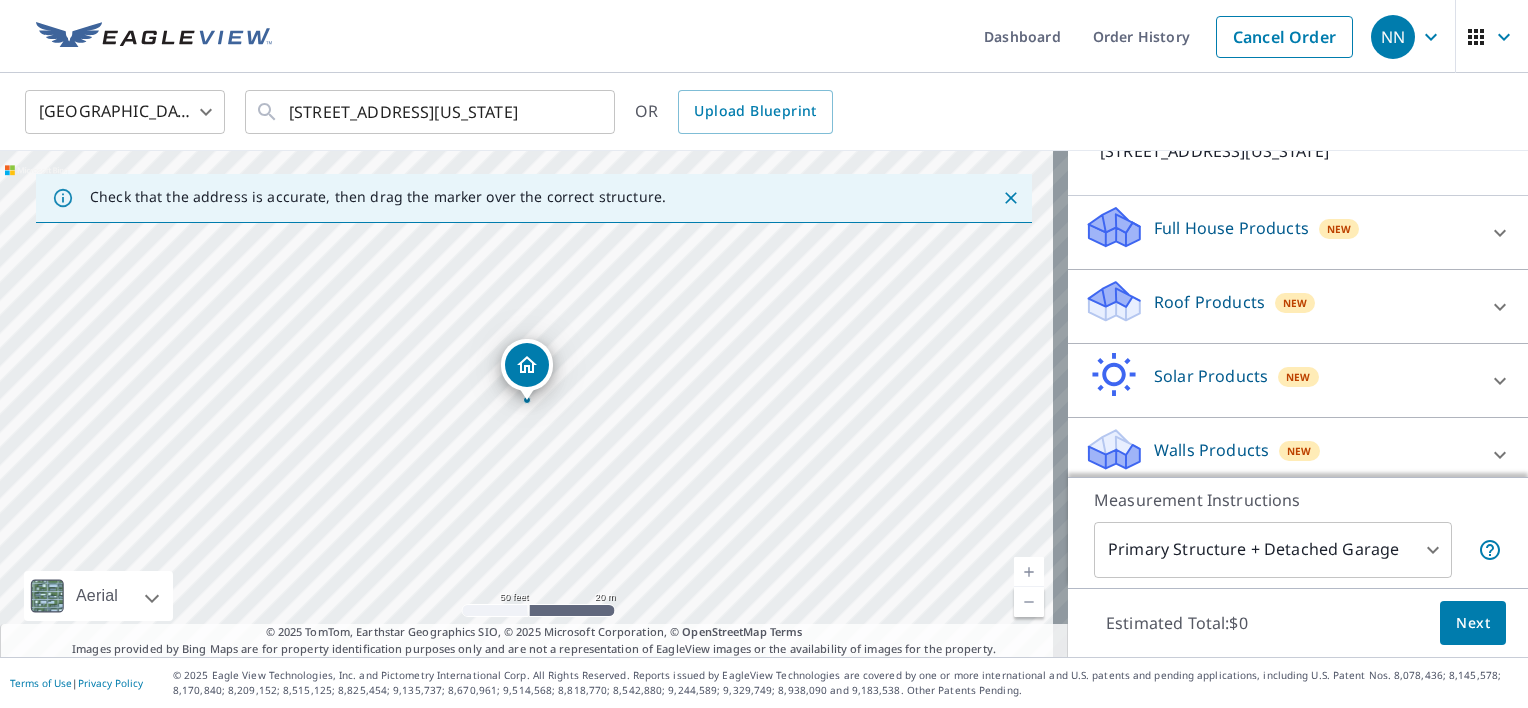 scroll, scrollTop: 164, scrollLeft: 0, axis: vertical 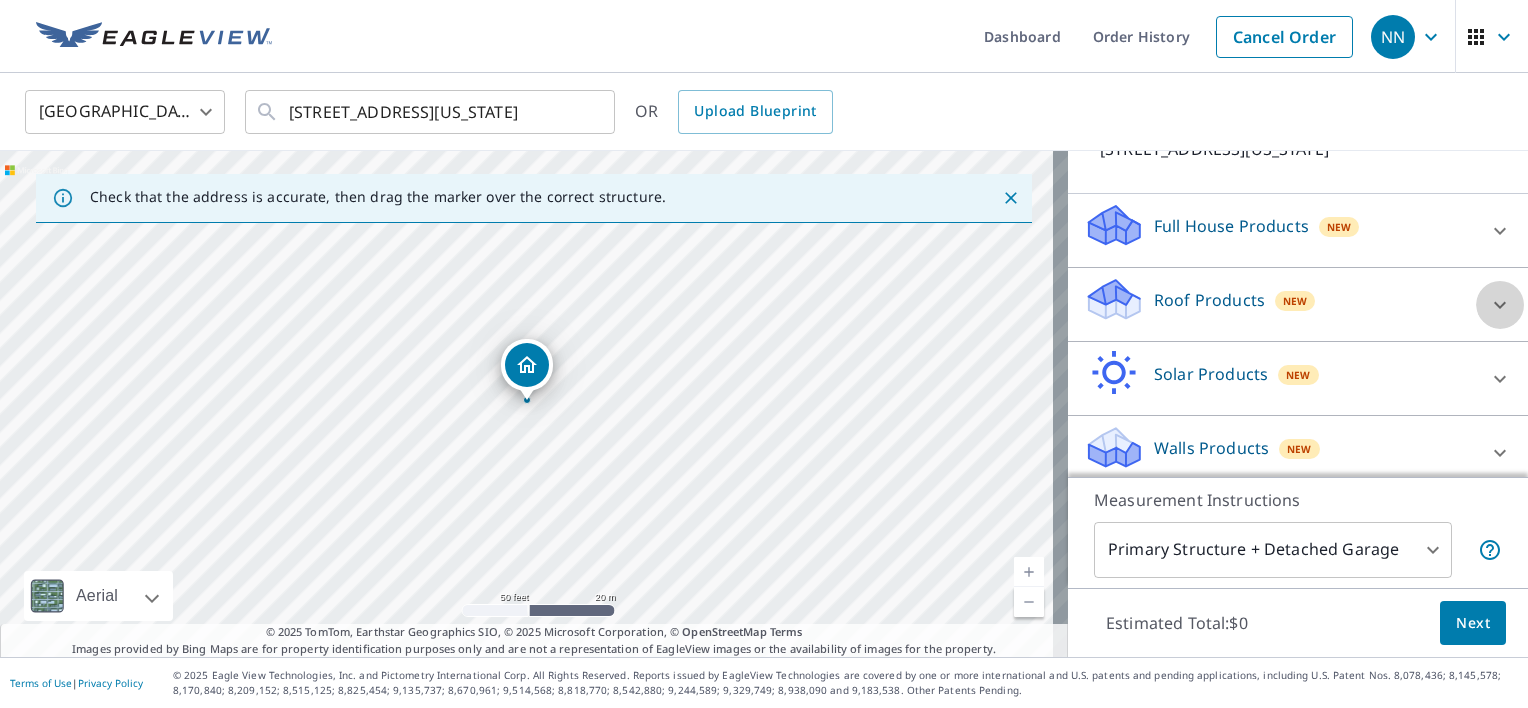 click 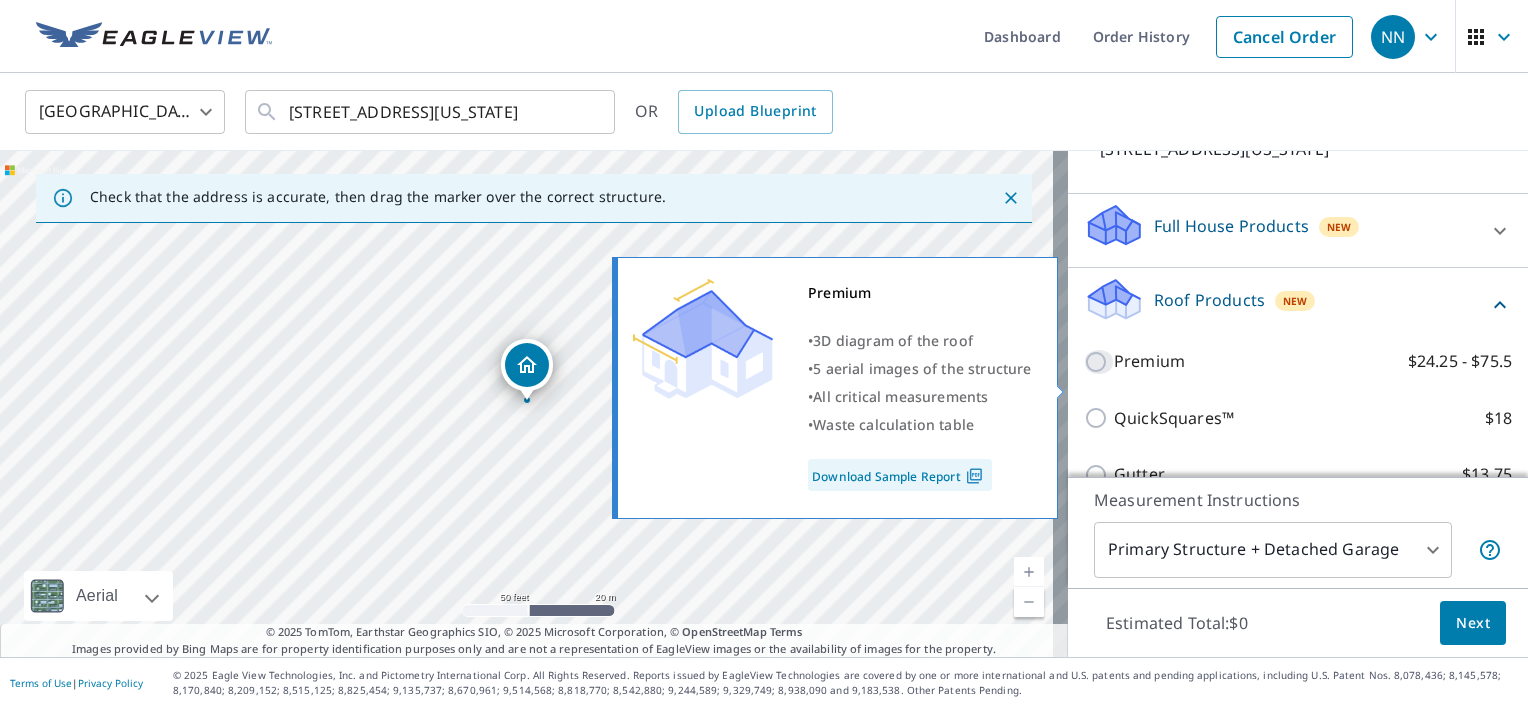 click on "Premium $24.25 - $75.5" at bounding box center (1099, 362) 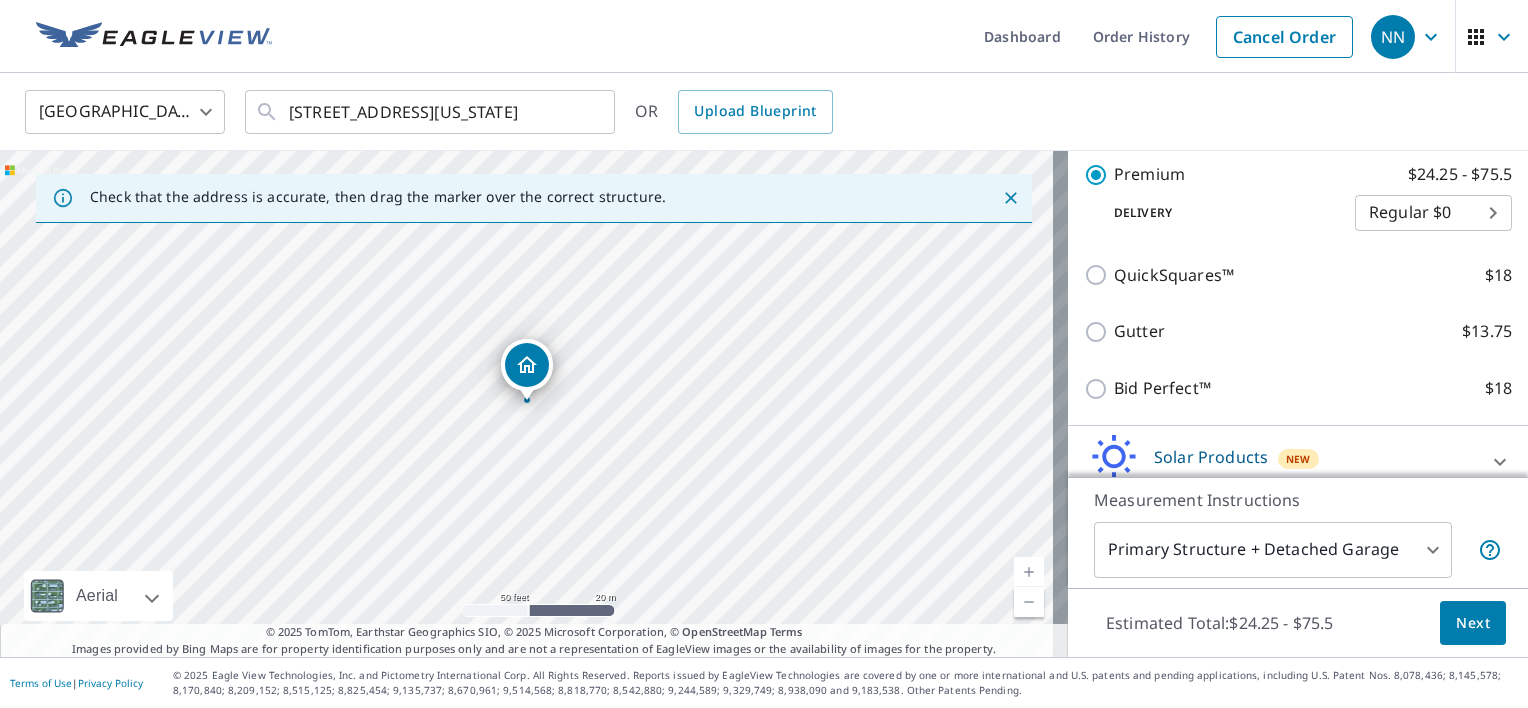 scroll, scrollTop: 374, scrollLeft: 0, axis: vertical 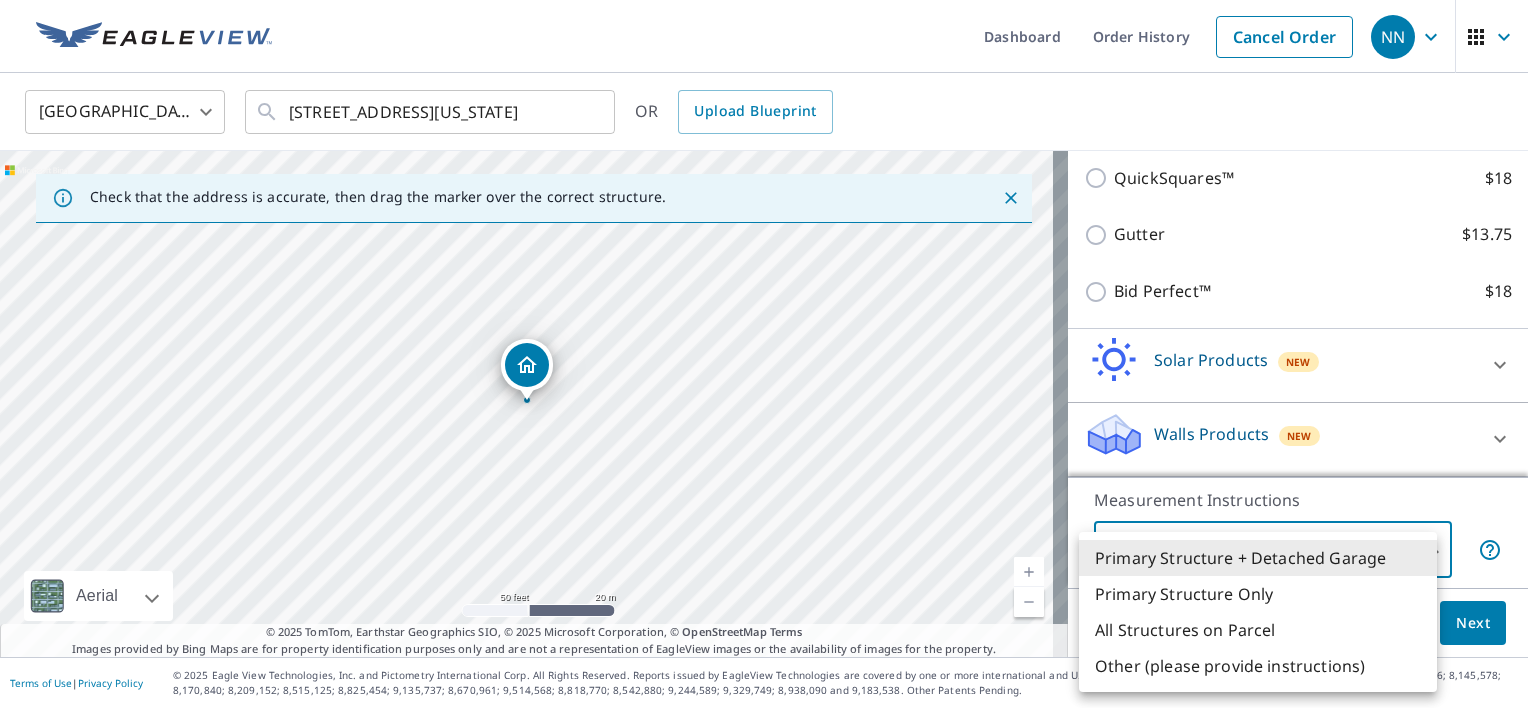 click on "NN NN
Dashboard Order History Cancel Order NN United States [GEOGRAPHIC_DATA] ​ [STREET_ADDRESS][US_STATE] ​ OR Upload Blueprint Check that the address is accurate, then drag the marker over the correct structure. [STREET_ADDRESS][US_STATE] Aerial Road A standard road map Aerial A detailed look from above Labels Labels 50 feet 20 m © 2025 TomTom, © Vexcel Imaging, © 2025 Microsoft Corporation,  © OpenStreetMap Terms © 2025 TomTom, Earthstar Geographics SIO, © 2025 Microsoft Corporation, ©   OpenStreetMap   Terms Images provided by Bing Maps are for property identification purposes only and are not a representation of EagleView images or the availability of images for the property. PROPERTY TYPE Residential Commercial Multi-Family This is a complex BUILDING ID [STREET_ADDRESS][US_STATE] Full House Products New Full House™ $91 Roof Products New Premium with Regular Delivery Premium $24.25 - $75.5 Delivery Regular $0 8 ​ QuickSquares™ $18 Gutter $13.75 $18 New $79" at bounding box center [764, 354] 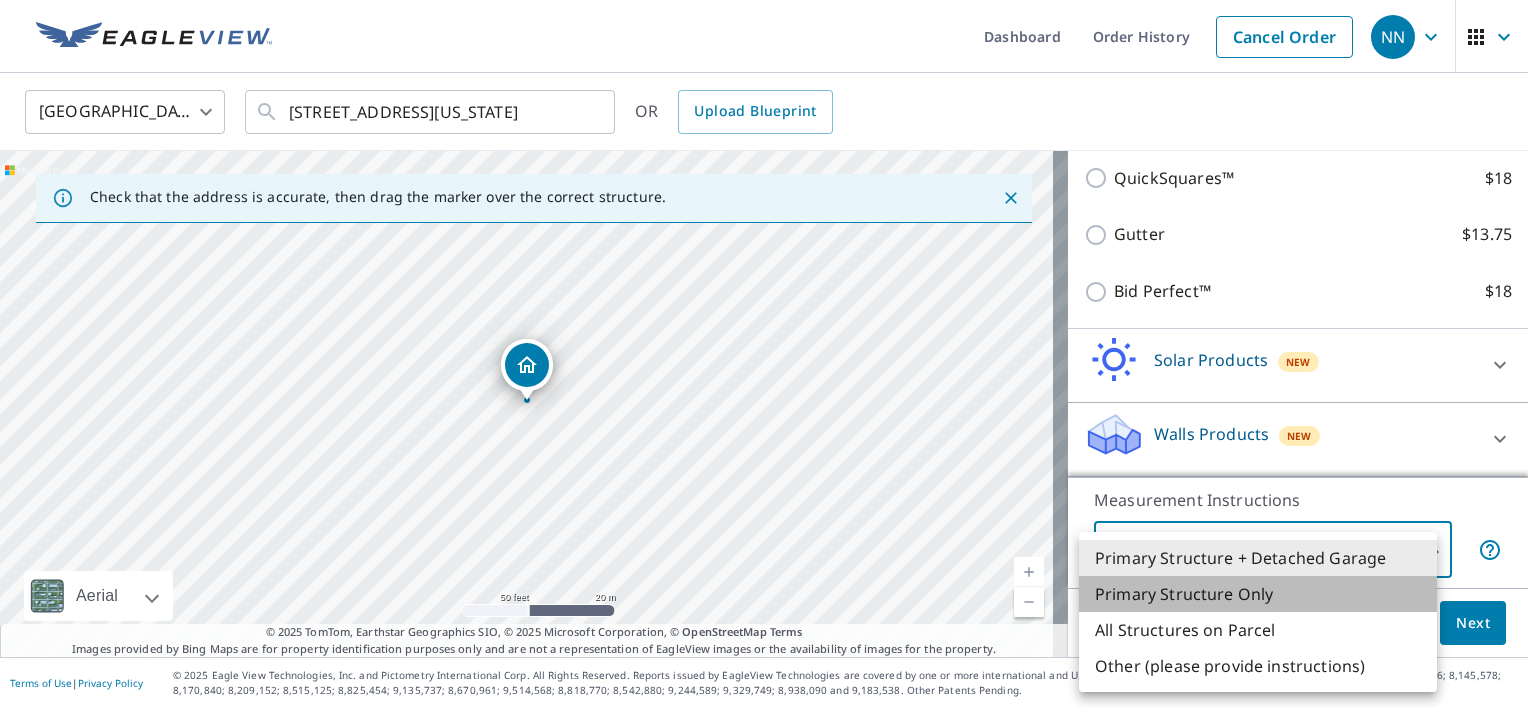 click on "Primary Structure Only" at bounding box center (1258, 594) 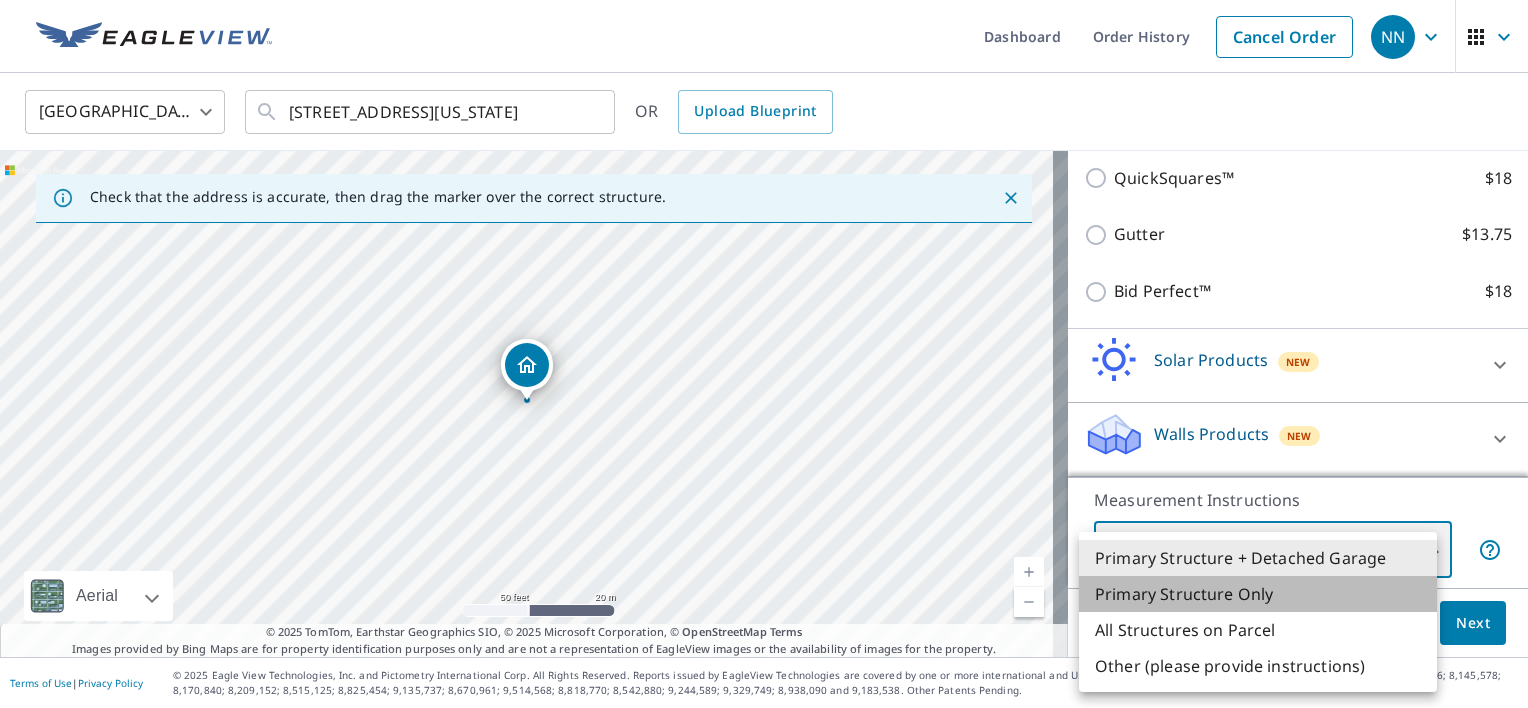 type on "2" 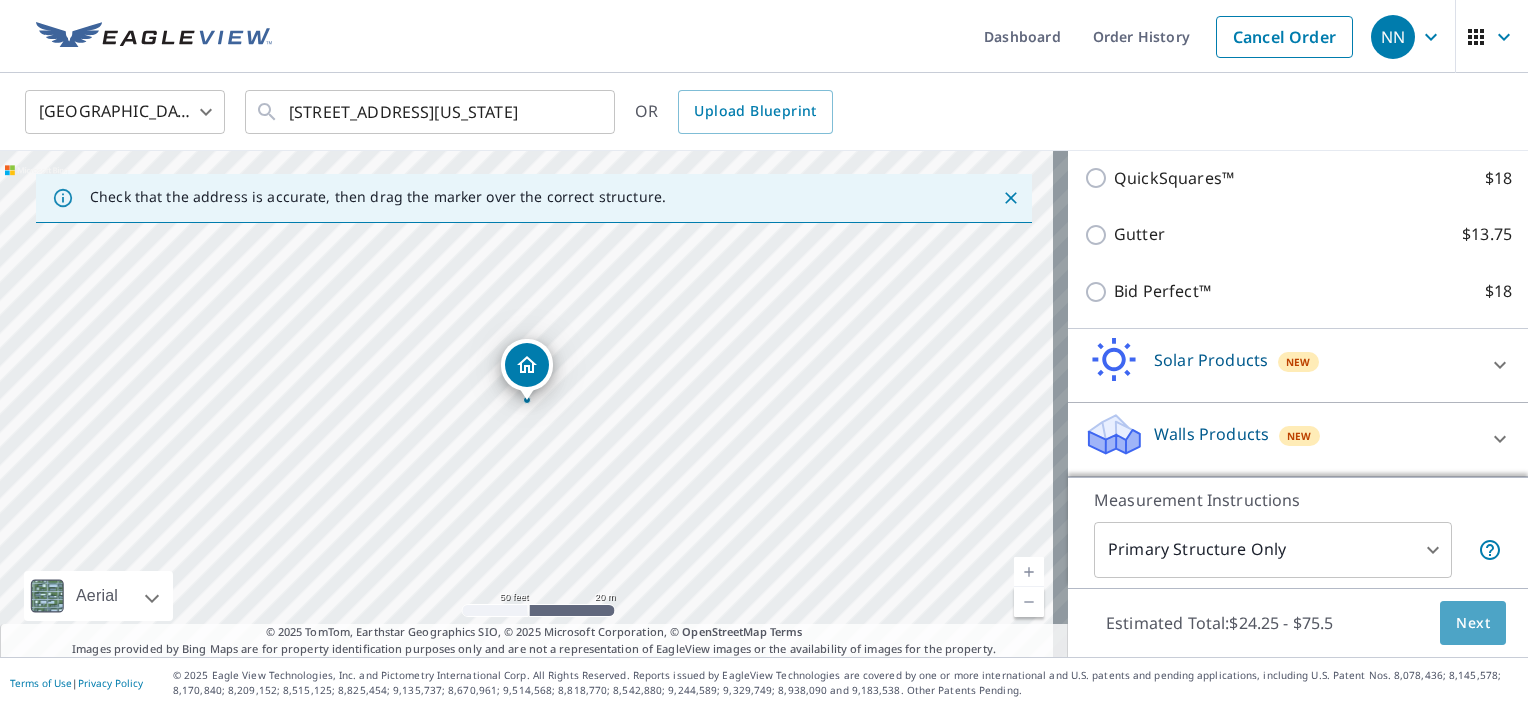 click on "Next" at bounding box center [1473, 623] 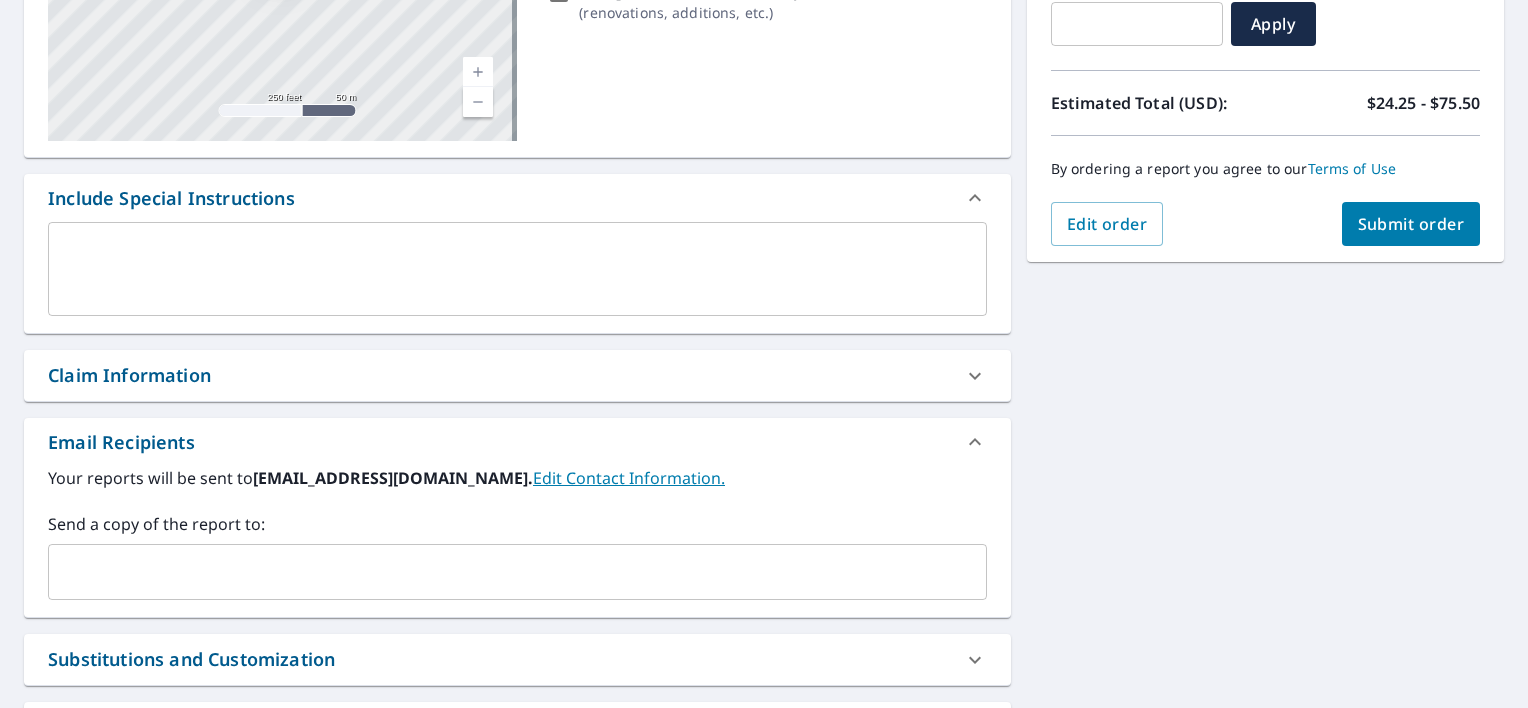scroll, scrollTop: 384, scrollLeft: 0, axis: vertical 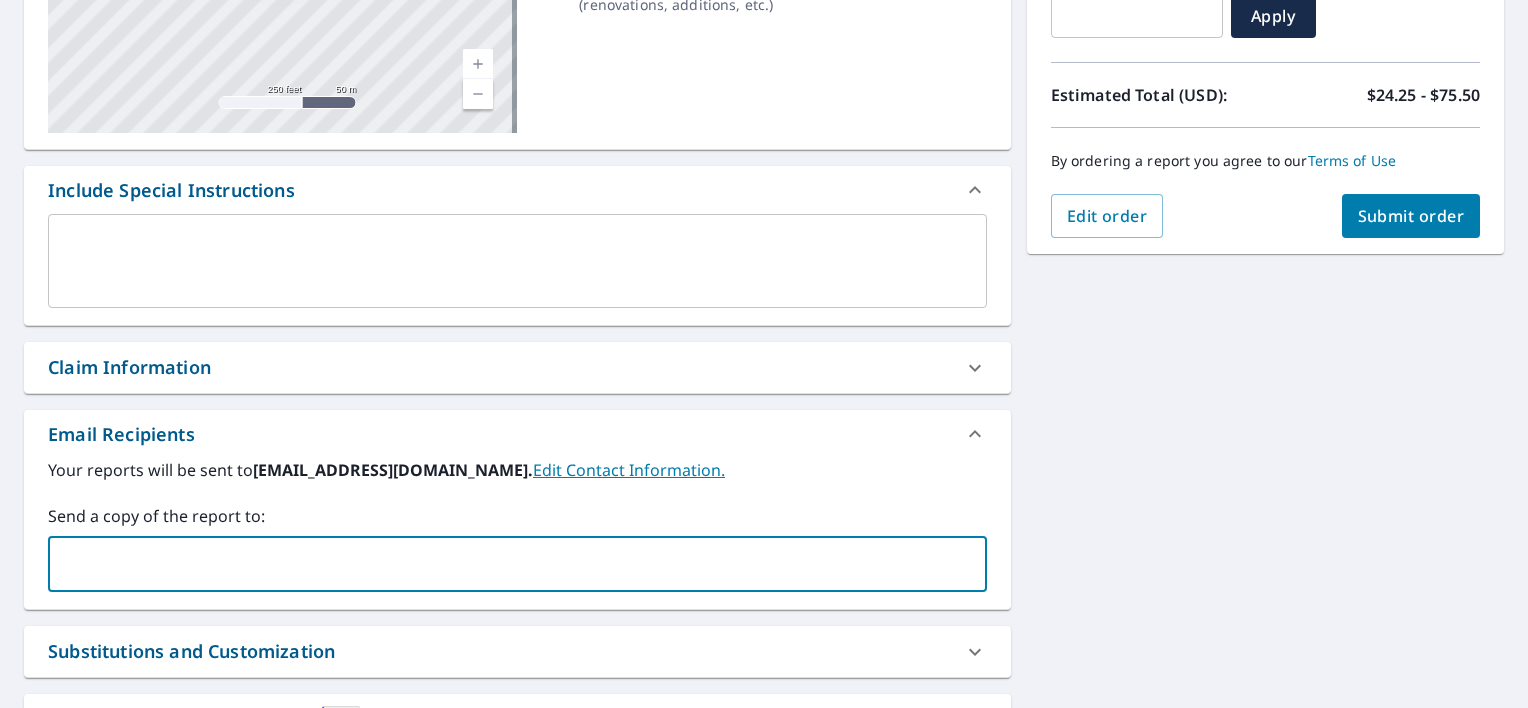 click at bounding box center (502, 564) 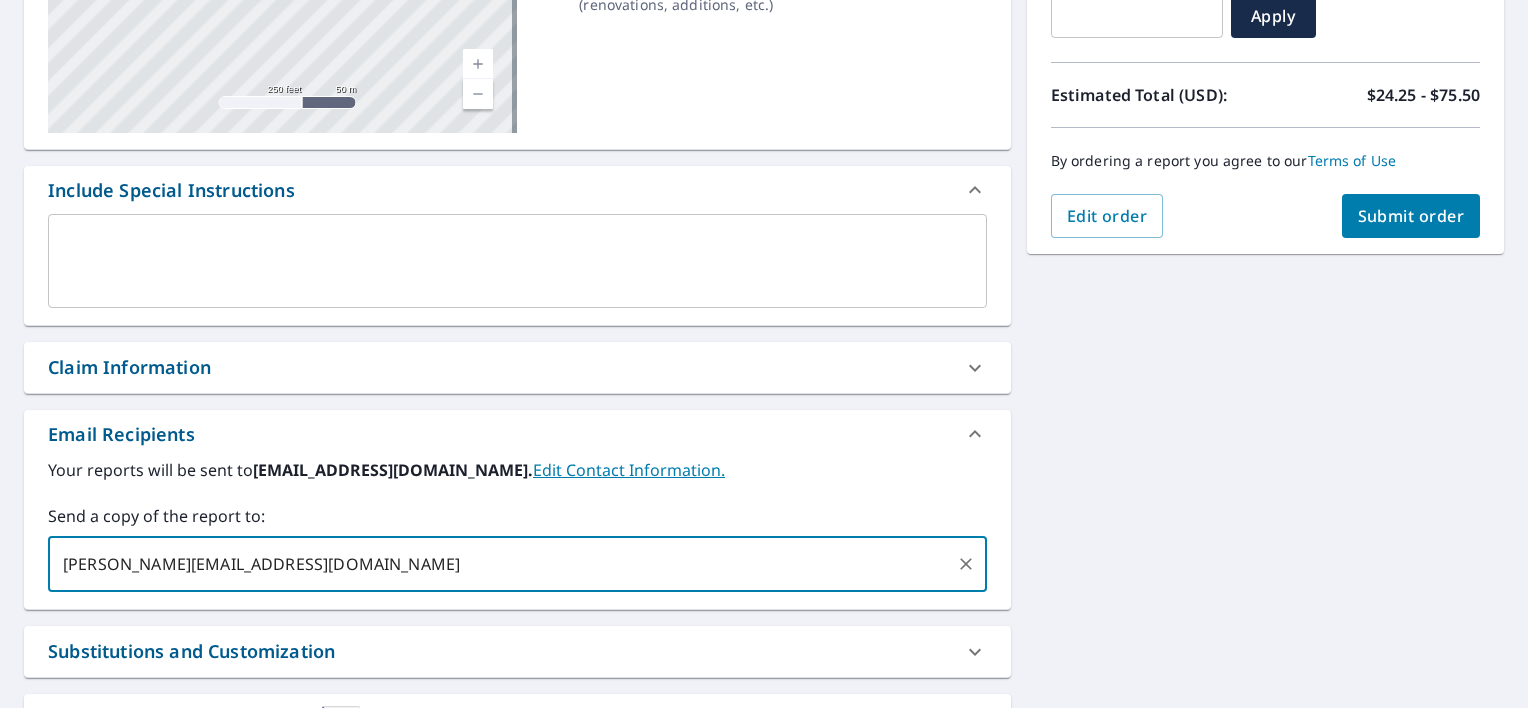 type on "[PERSON_NAME][EMAIL_ADDRESS][DOMAIN_NAME]" 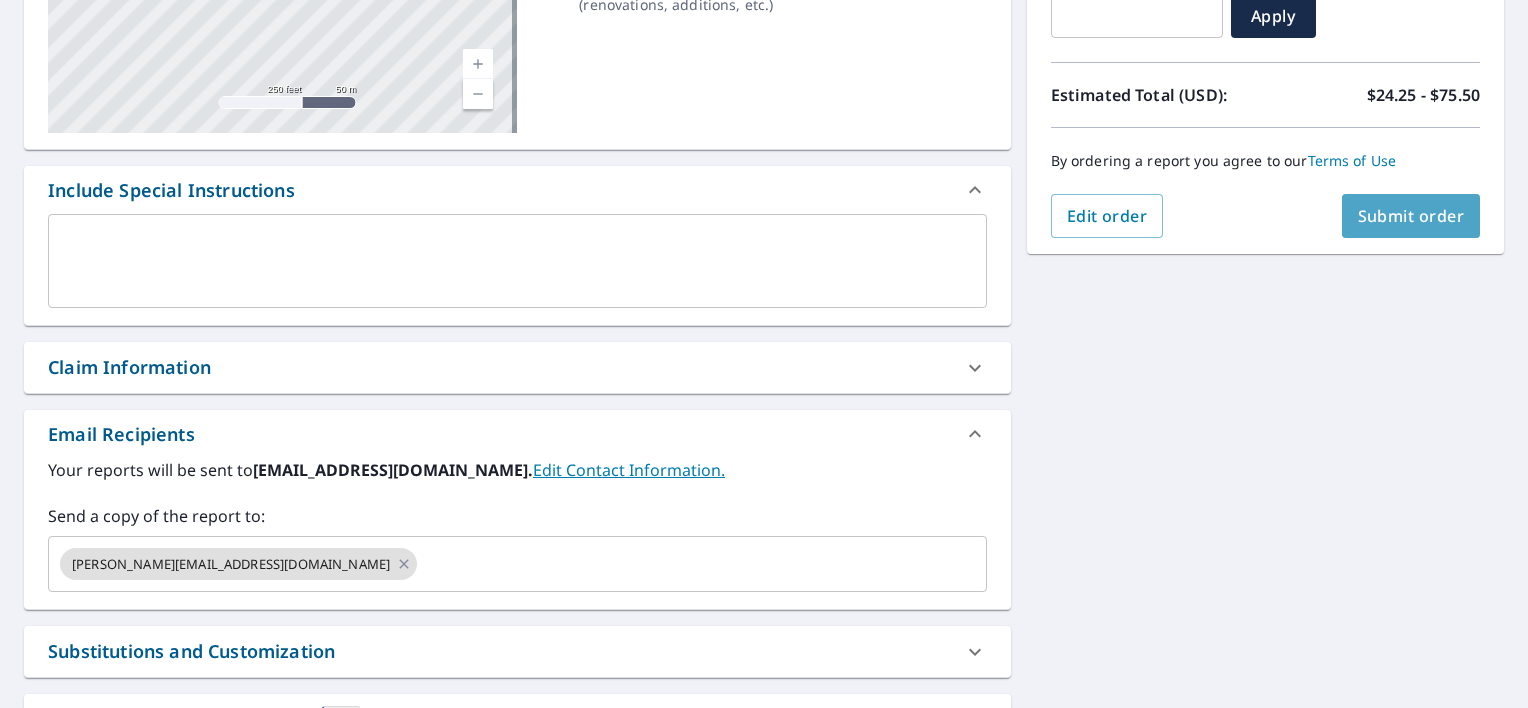 click on "Submit order" at bounding box center [1411, 216] 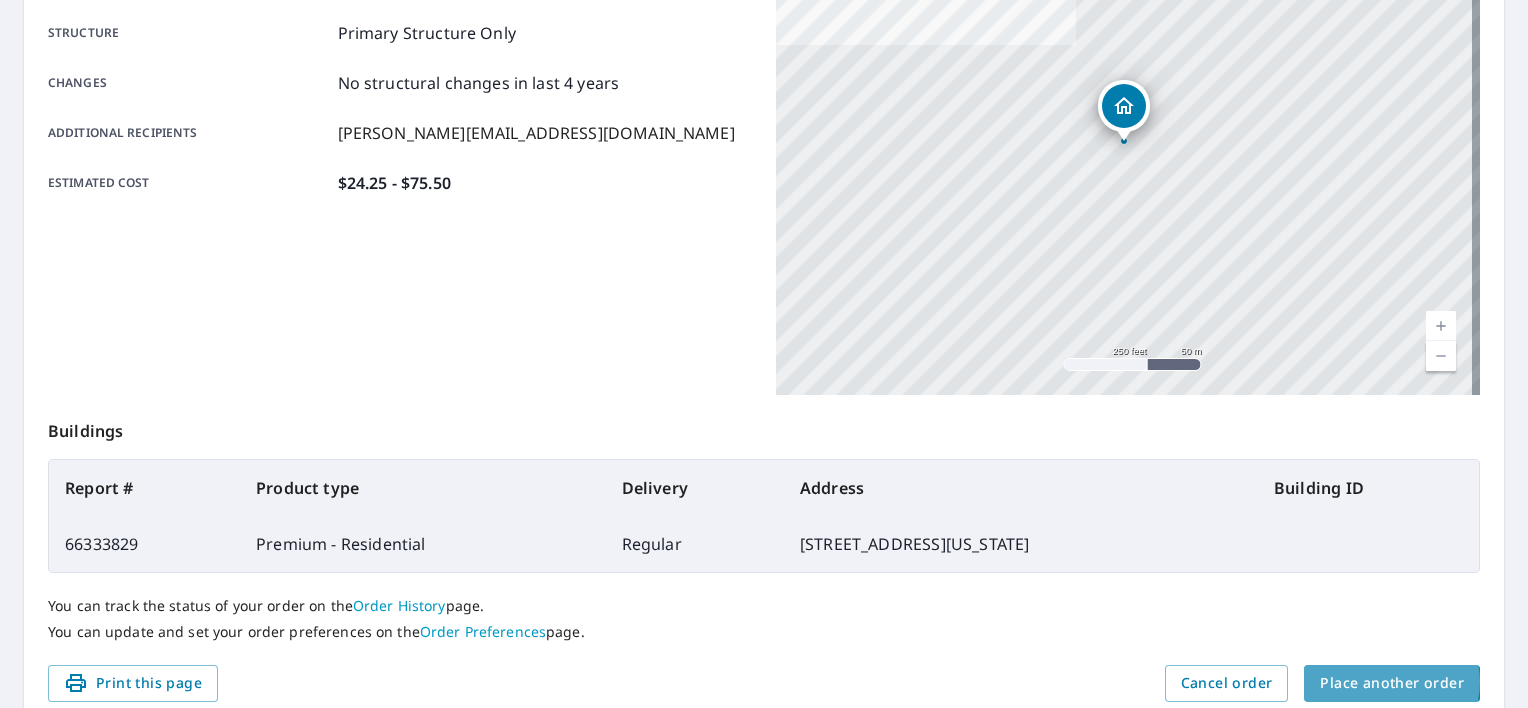 click on "Place another order" at bounding box center (1392, 683) 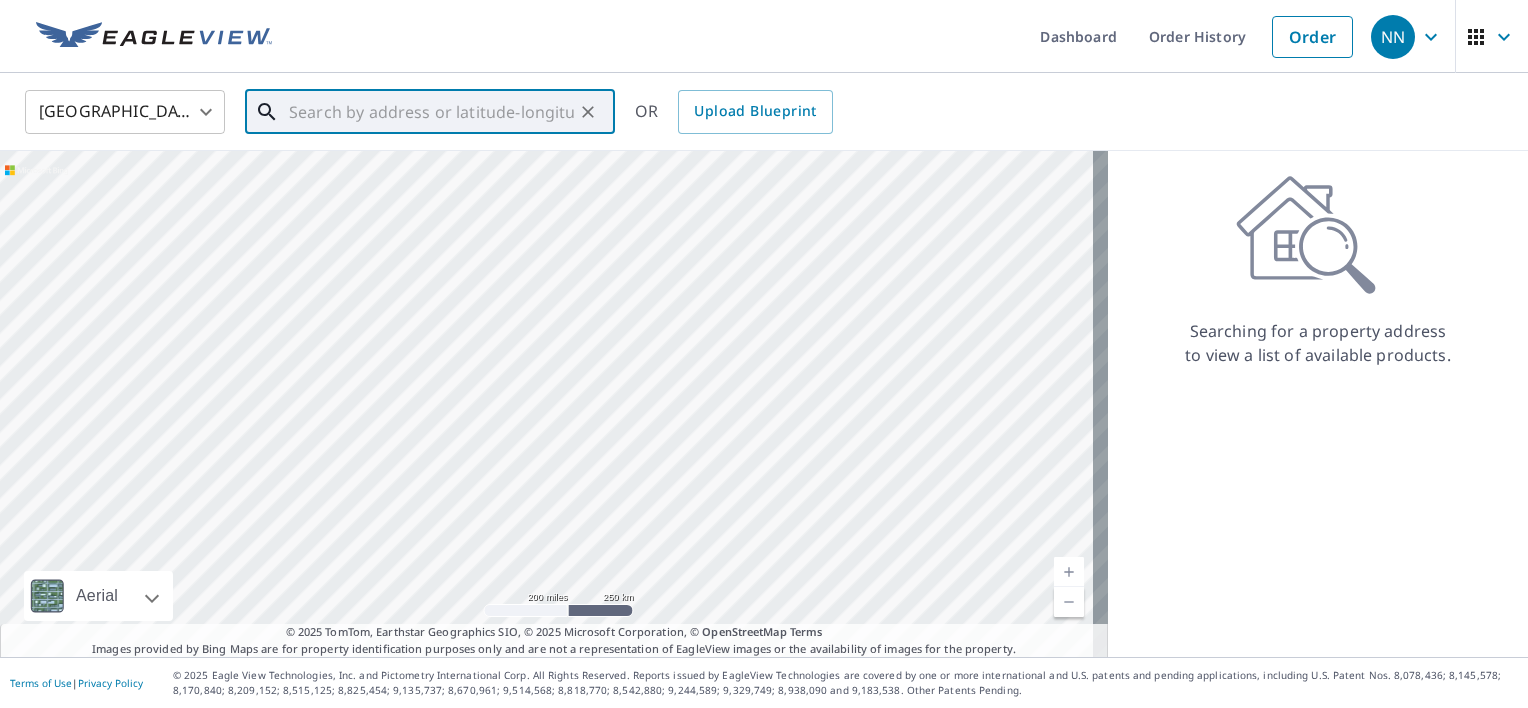 click at bounding box center (431, 112) 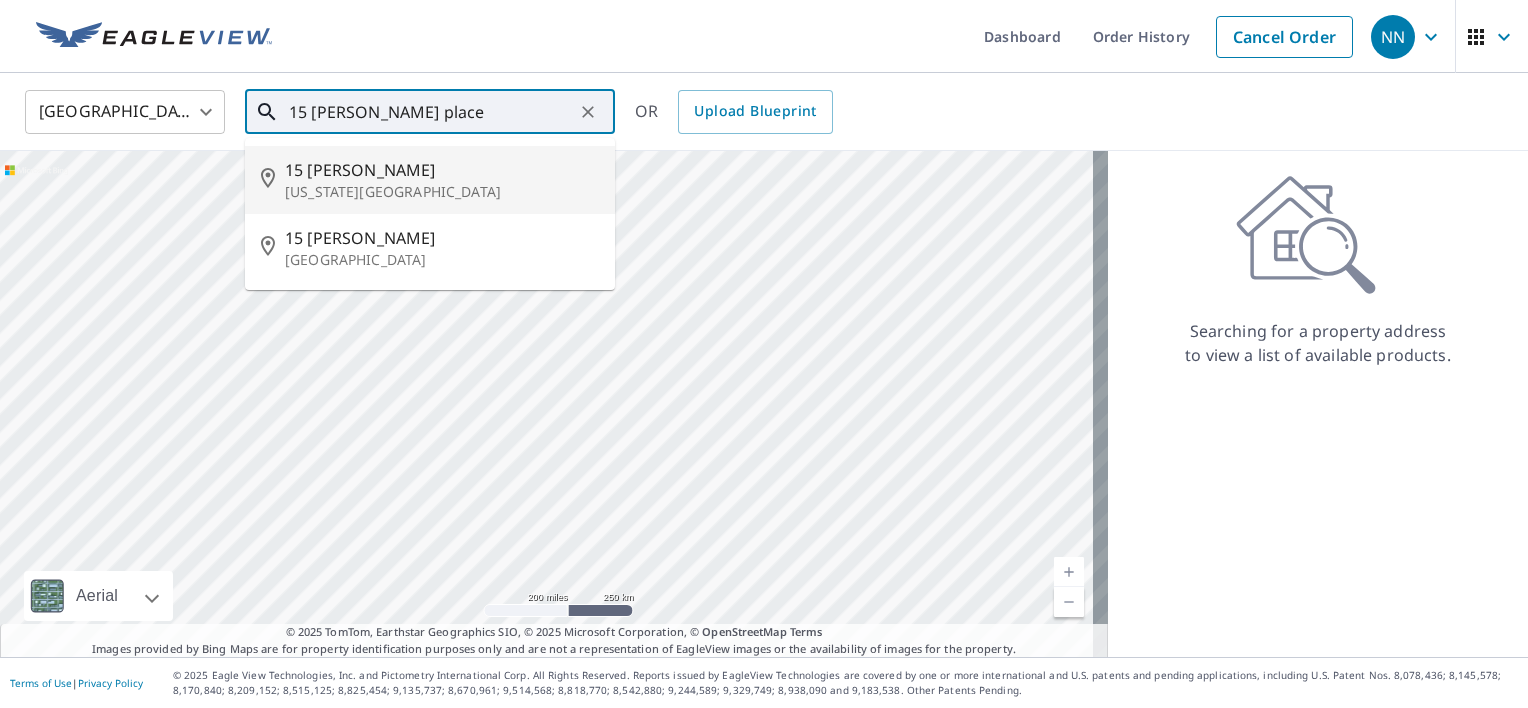 click on "15 [PERSON_NAME]" at bounding box center [442, 170] 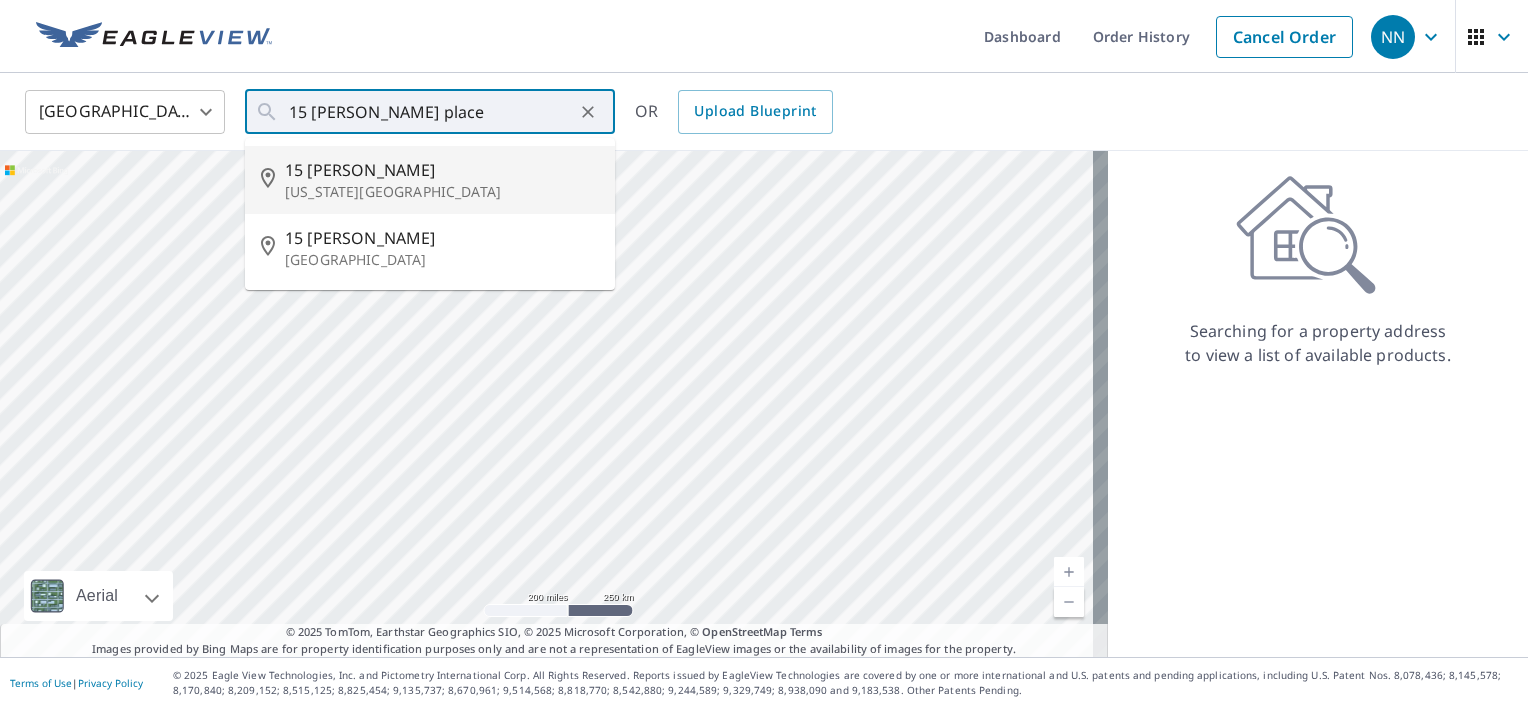 type on "[STREET_ADDRESS][PERSON_NAME][US_STATE]" 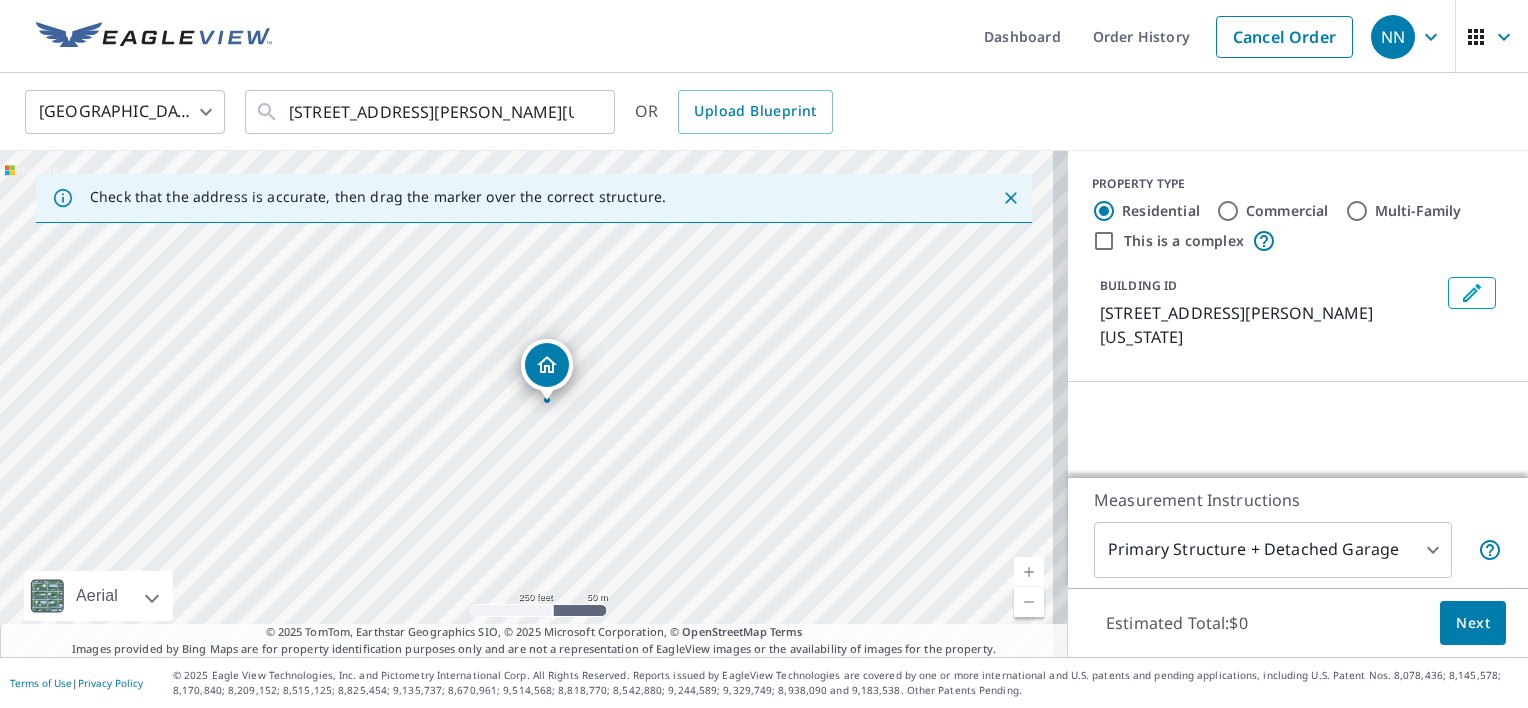 click at bounding box center [1029, 572] 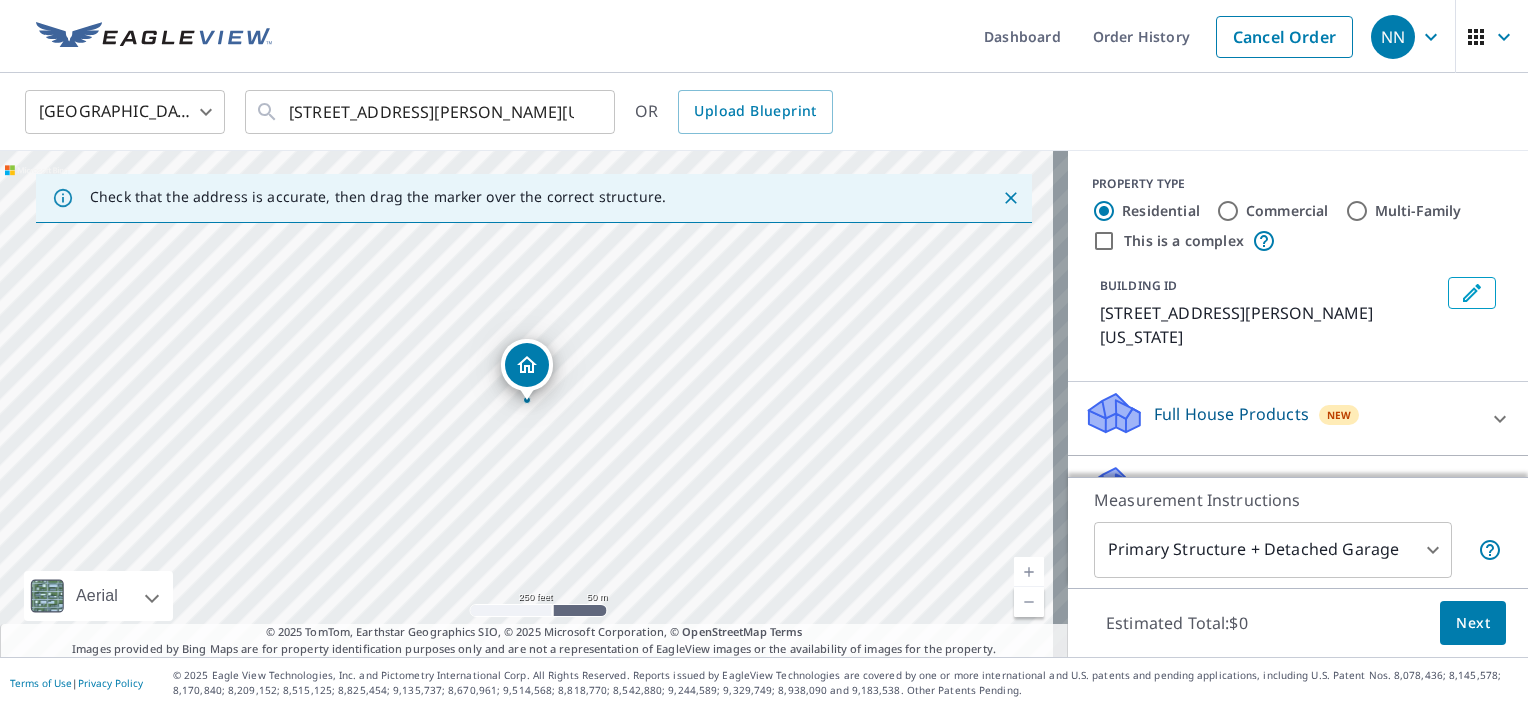 click at bounding box center (1029, 572) 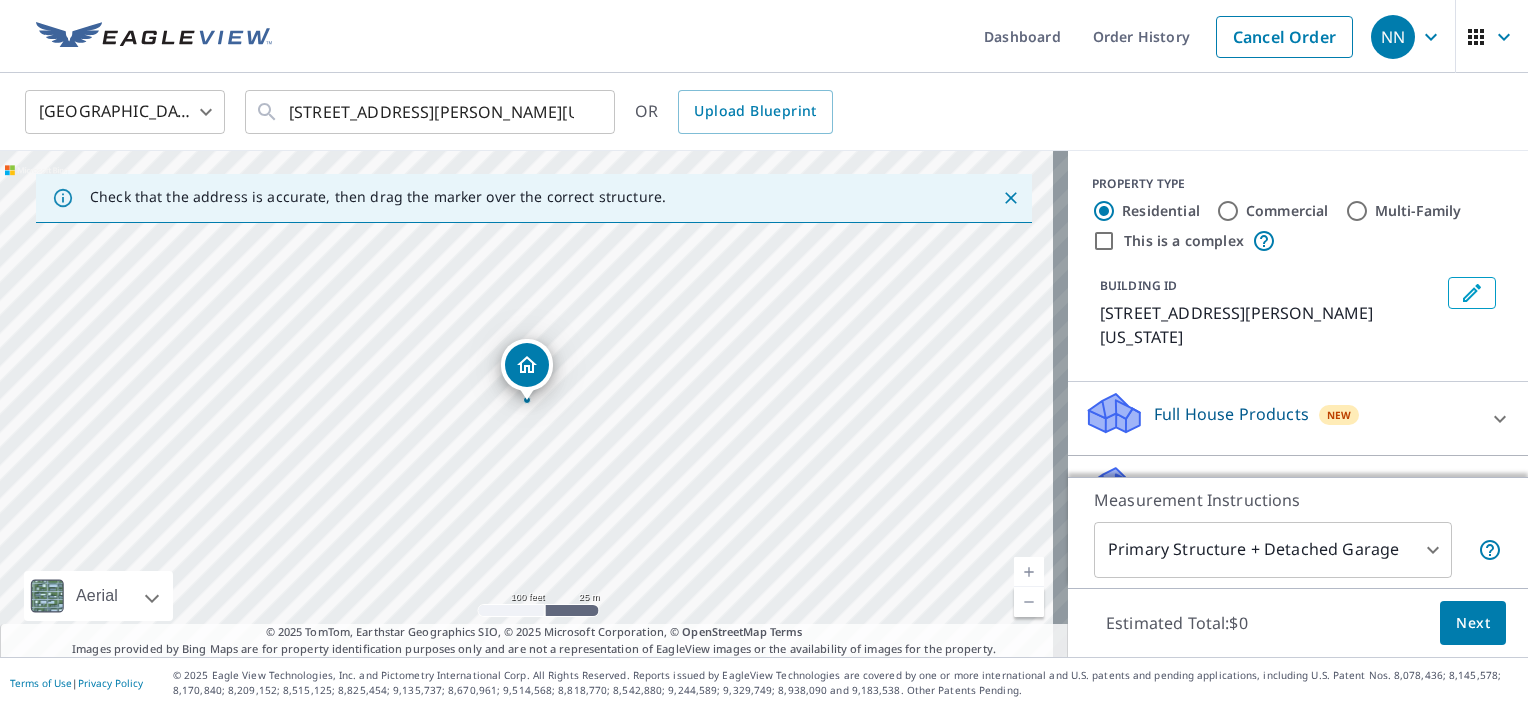 click at bounding box center (1029, 572) 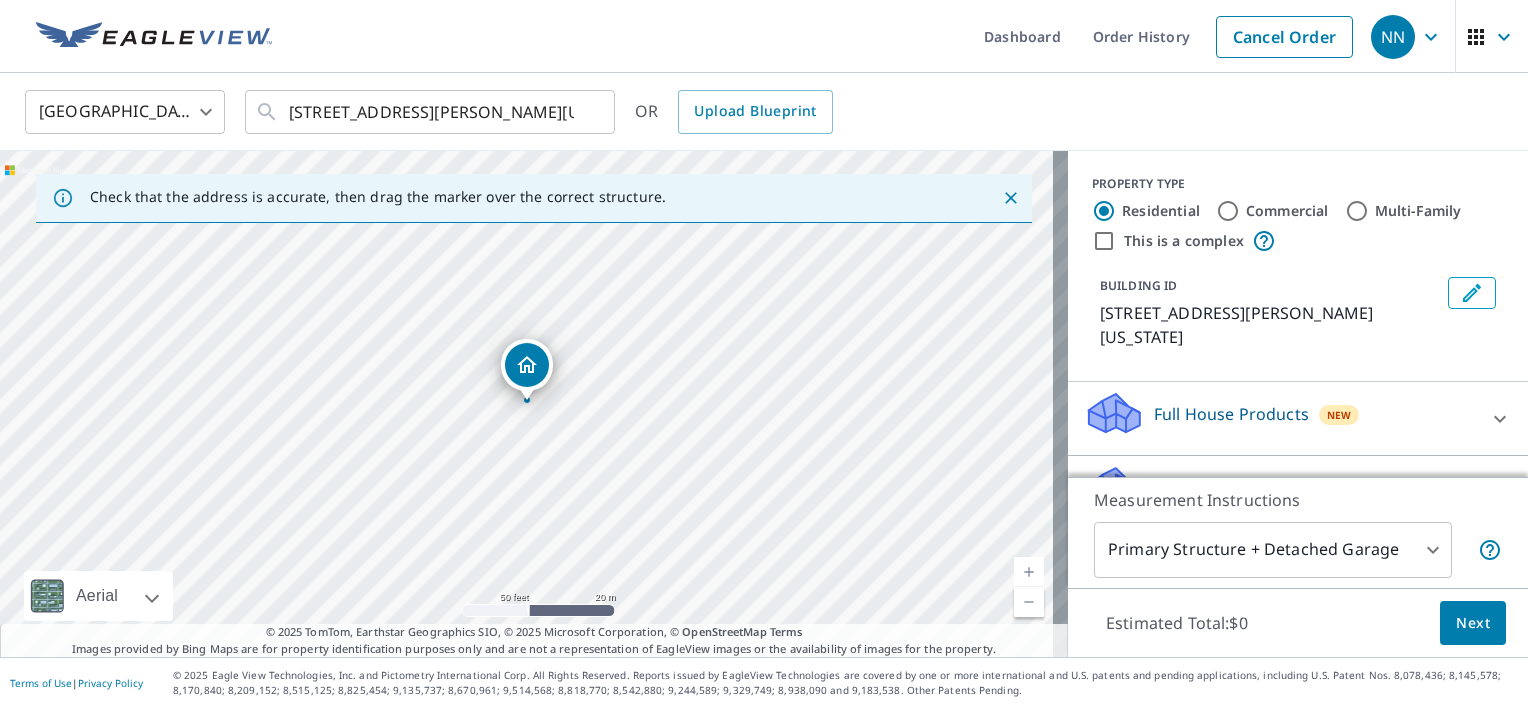 click at bounding box center (1029, 572) 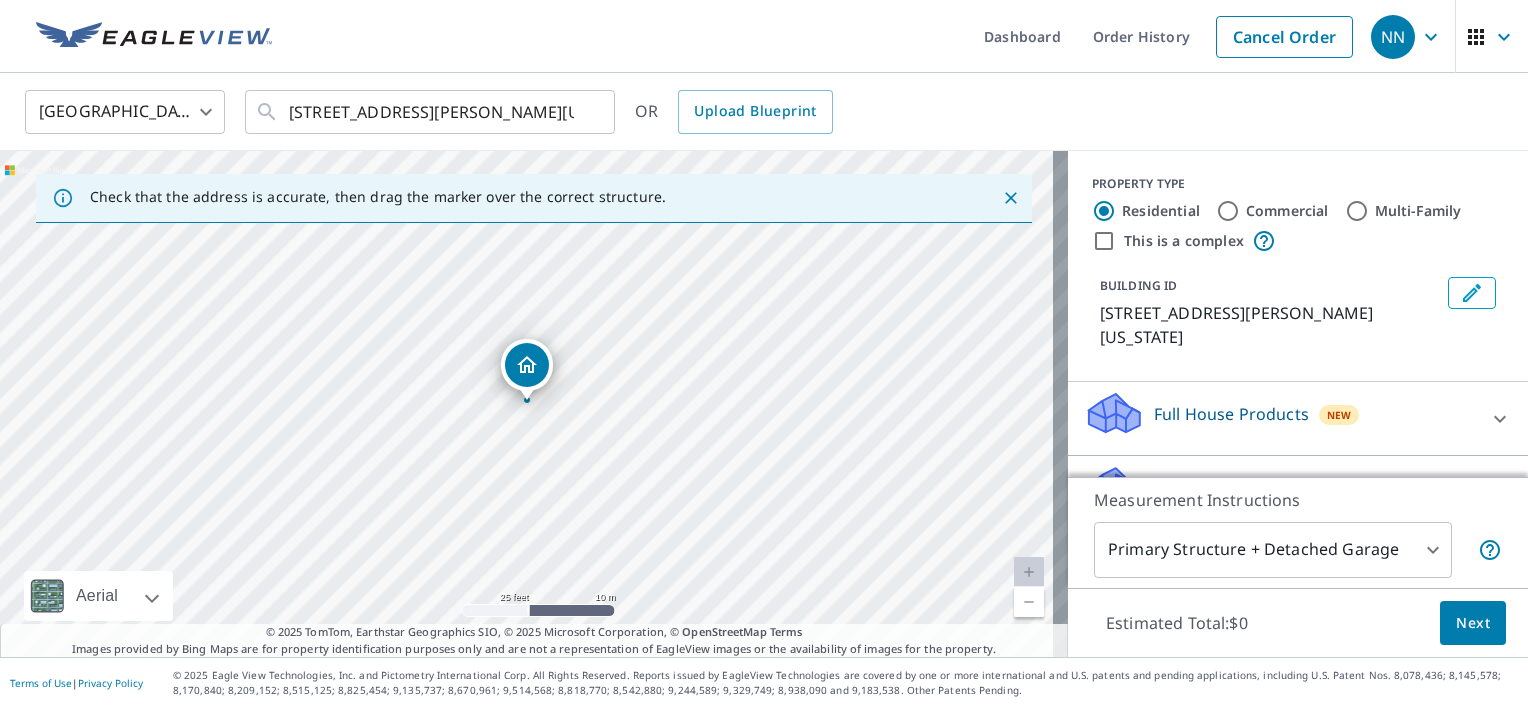 click at bounding box center (1029, 602) 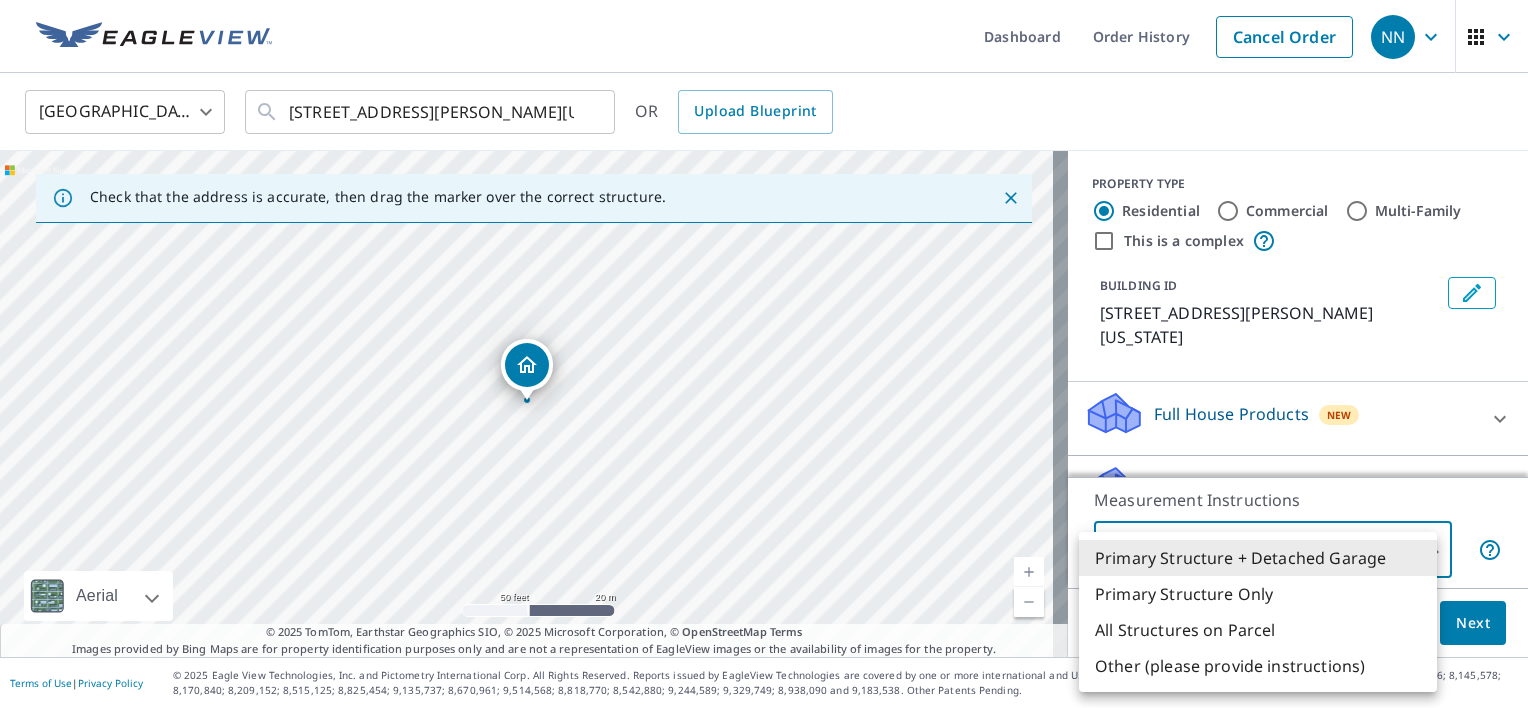 click on "NN NN
Dashboard Order History Cancel Order NN United States [GEOGRAPHIC_DATA] ​ [STREET_ADDRESS][PERSON_NAME][US_STATE] ​ OR Upload Blueprint Check that the address is accurate, then drag the marker over the correct structure. [STREET_ADDRESS][PERSON_NAME][US_STATE] A standard road map Aerial A detailed look from above Labels Labels 50 feet 20 m © 2025 TomTom, © Vexcel Imaging, © 2025 Microsoft Corporation,  © OpenStreetMap Terms © 2025 TomTom, Earthstar Geographics SIO, © 2025 Microsoft Corporation, ©   OpenStreetMap   Terms Images provided by Bing Maps are for property identification purposes only and are not a representation of EagleView images or the availability of images for the property. PROPERTY TYPE Residential Commercial Multi-Family This is a complex BUILDING ID [STREET_ADDRESS][PERSON_NAME][US_STATE] Full House Products New Full House™ $91 Roof Products New Premium $24.25 - $75.5 QuickSquares™ $18 Gutter $13.75 Bid Perfect™ $18 Solar Products New Inform Essentials+ $63.25 Inform Advanced $79 1" at bounding box center (764, 354) 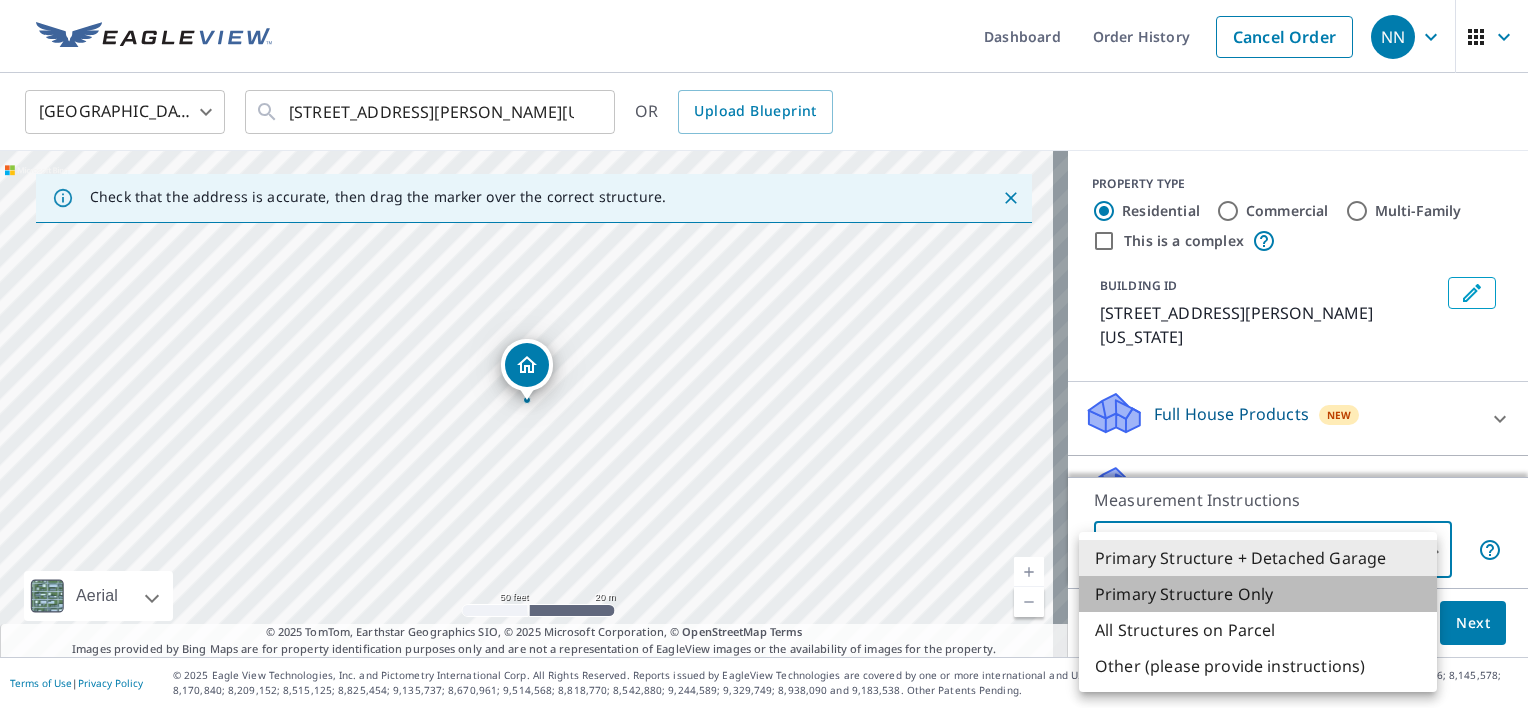 click on "Primary Structure Only" at bounding box center (1258, 594) 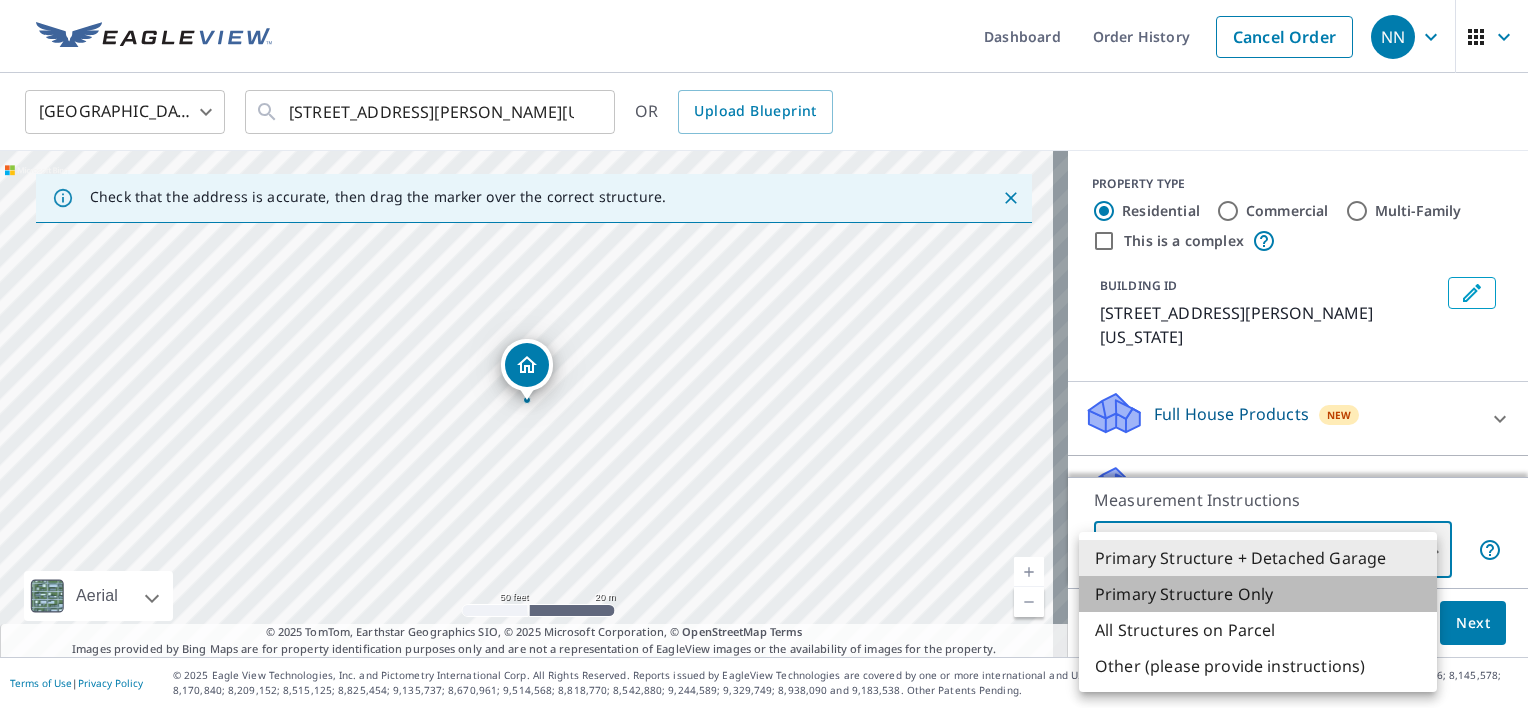 type on "2" 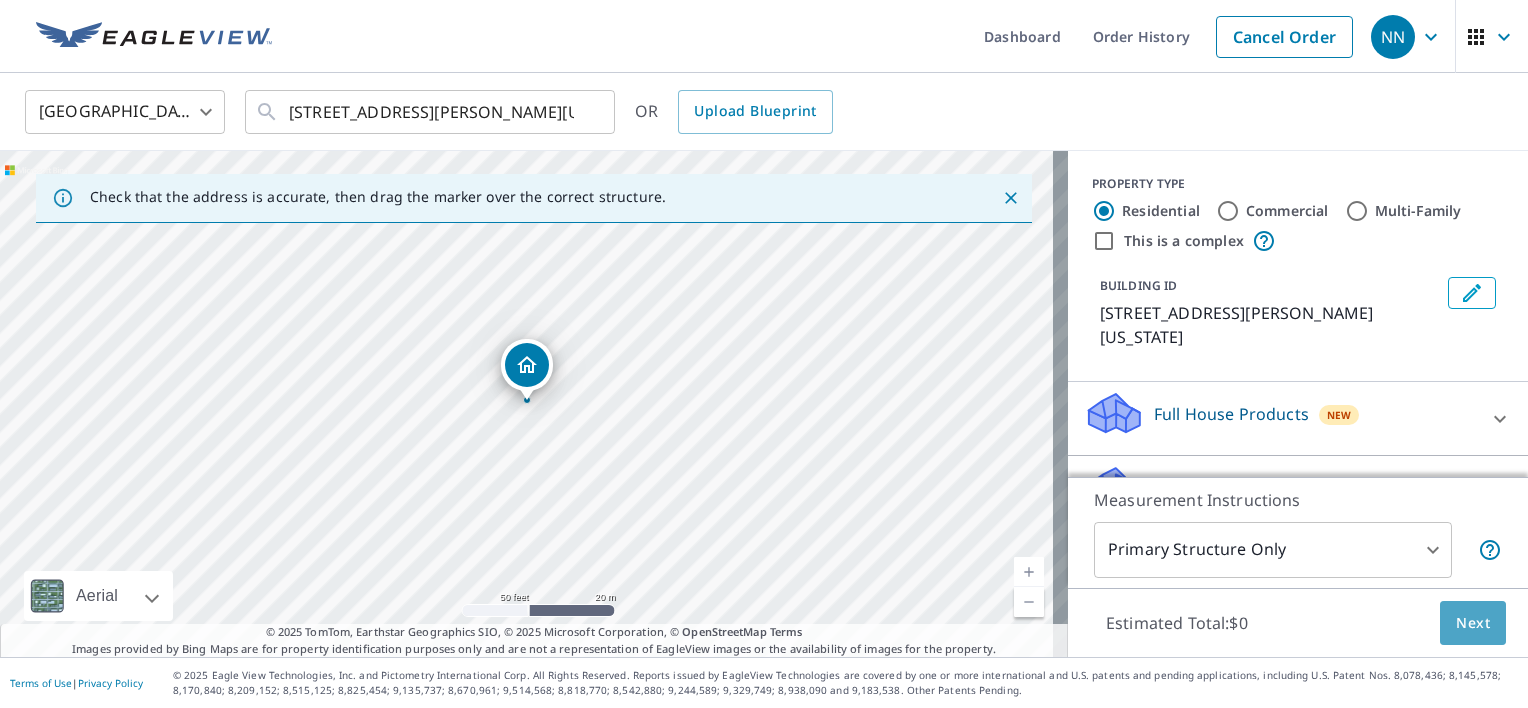 click on "Next" at bounding box center (1473, 623) 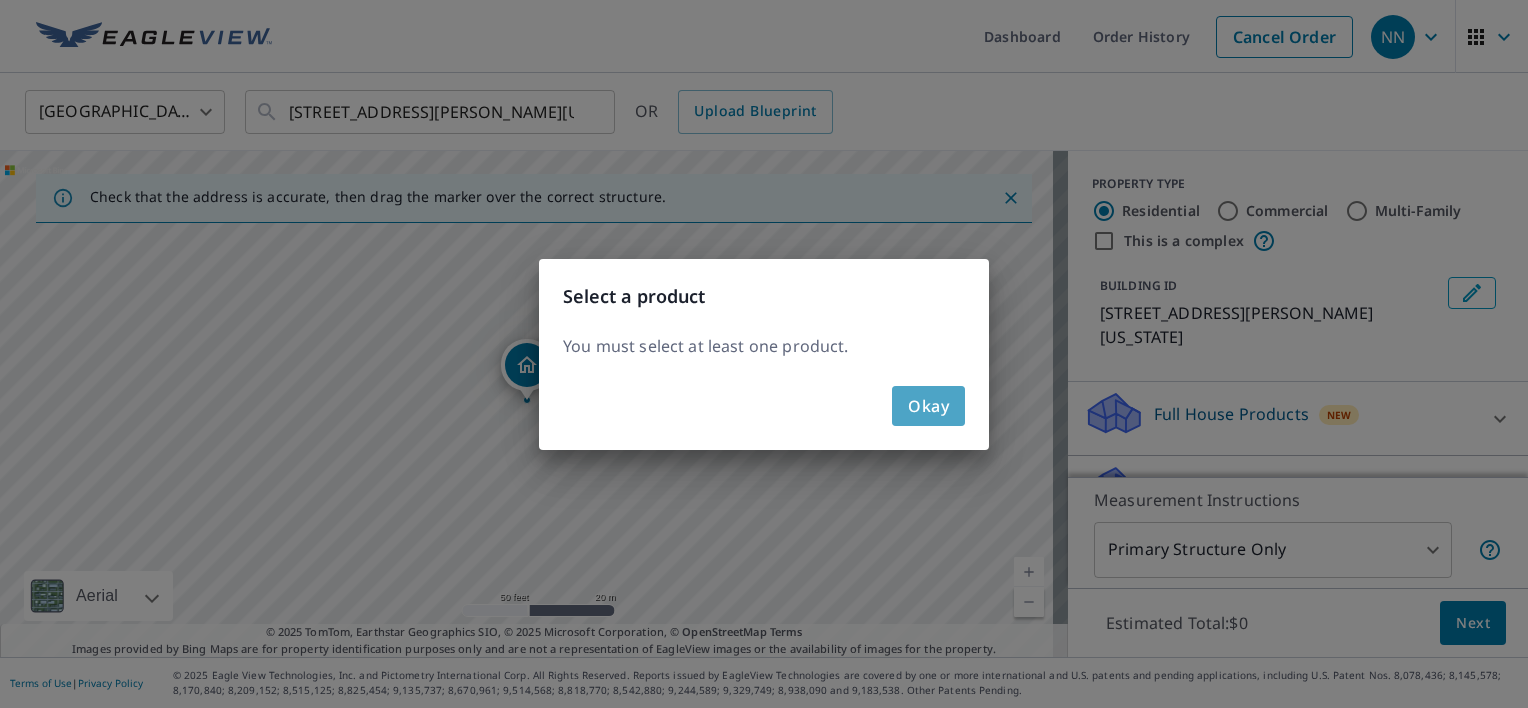 click on "Okay" at bounding box center (928, 406) 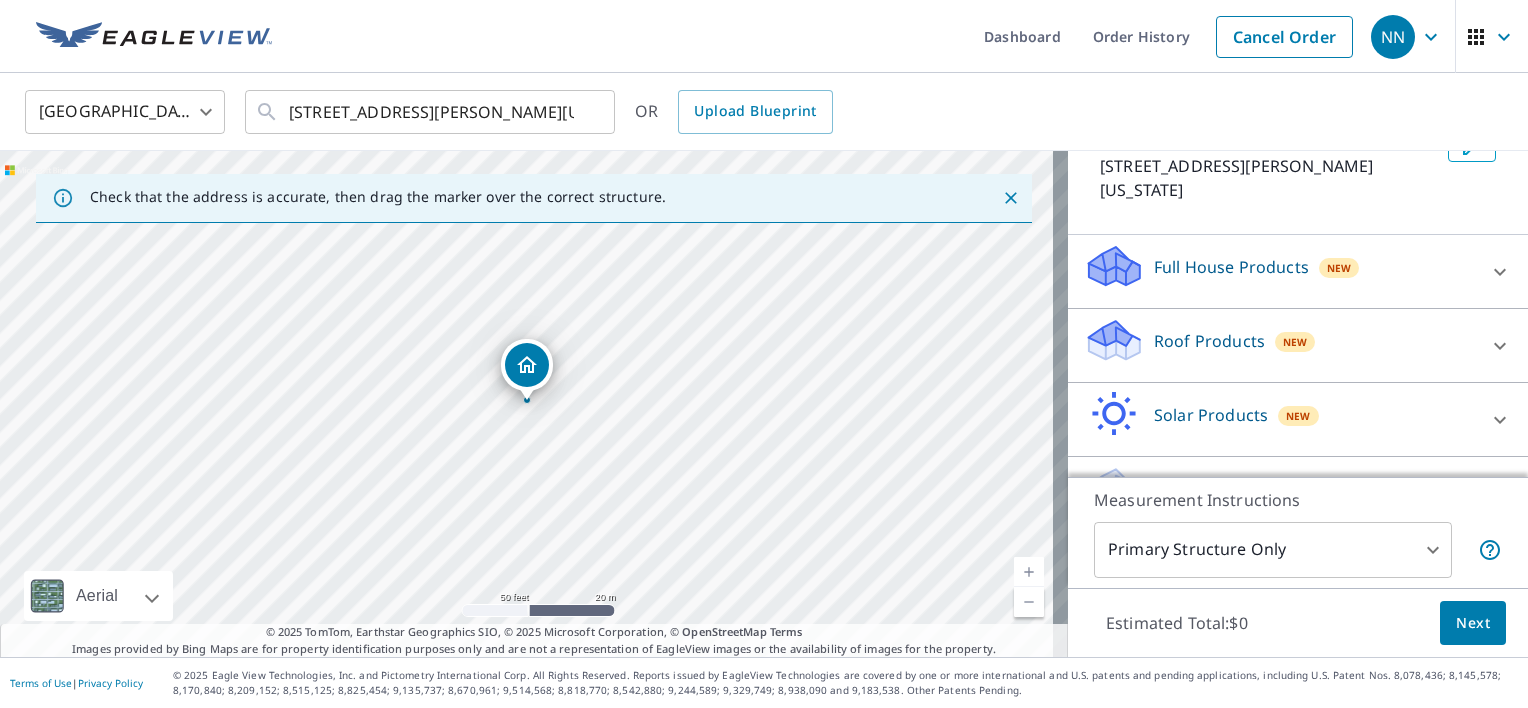 scroll, scrollTop: 148, scrollLeft: 0, axis: vertical 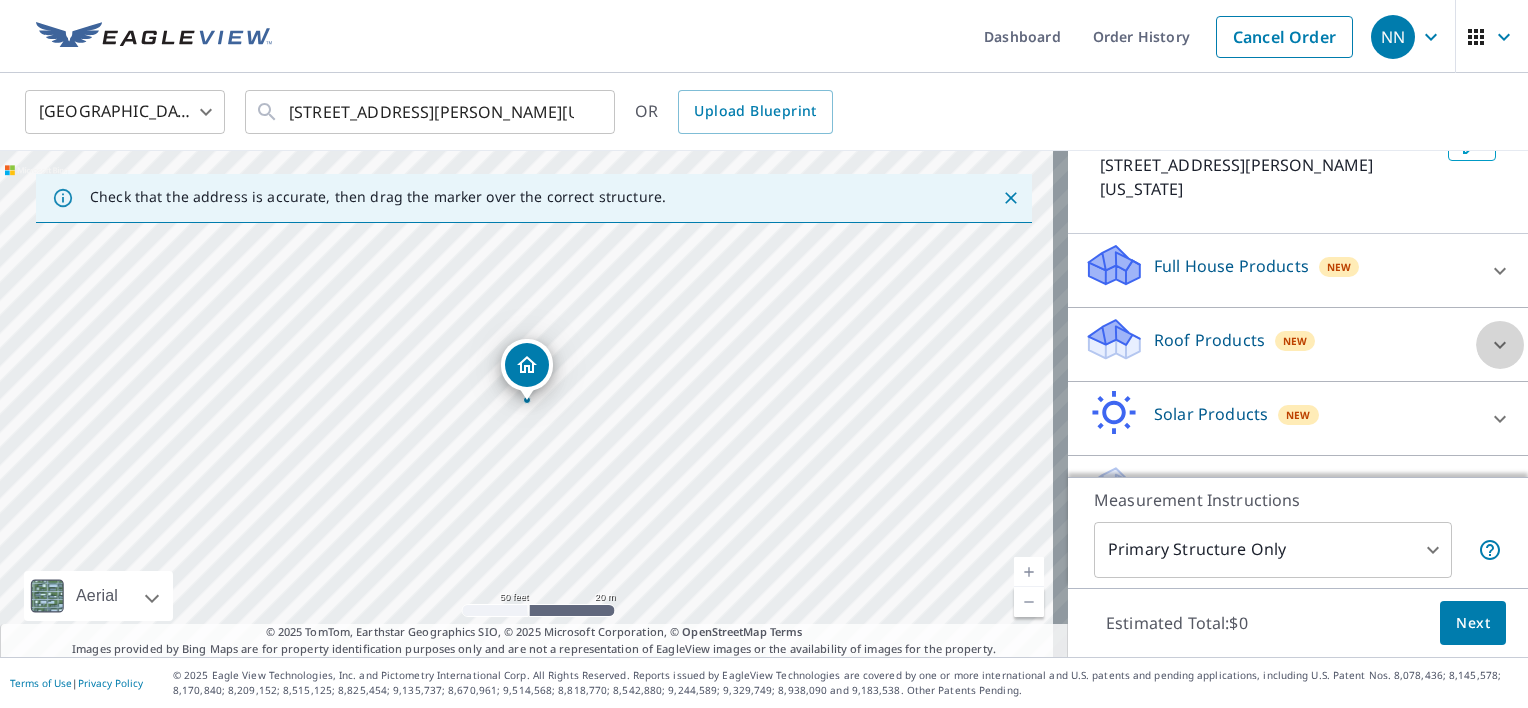 click 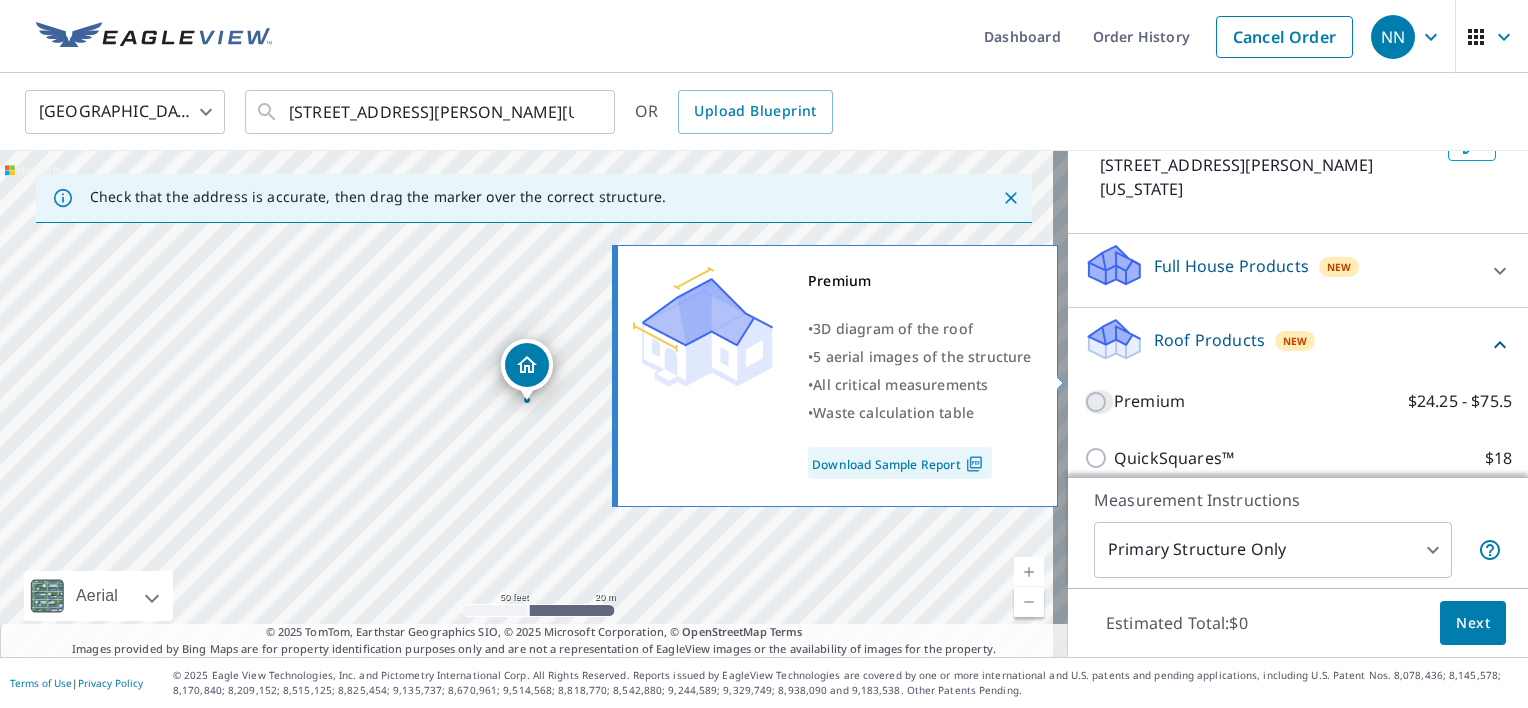 click on "Premium $24.25 - $75.5" at bounding box center [1099, 402] 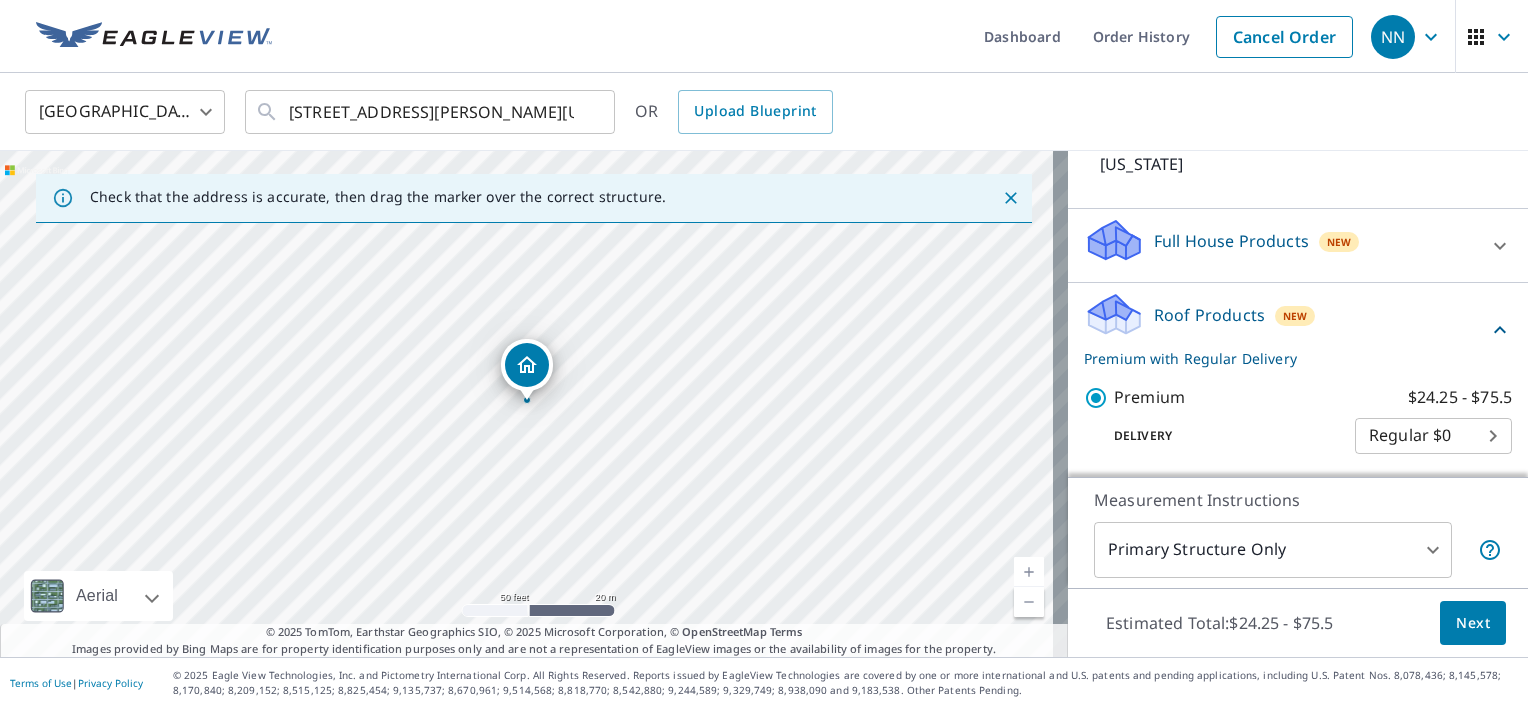 scroll, scrollTop: 171, scrollLeft: 0, axis: vertical 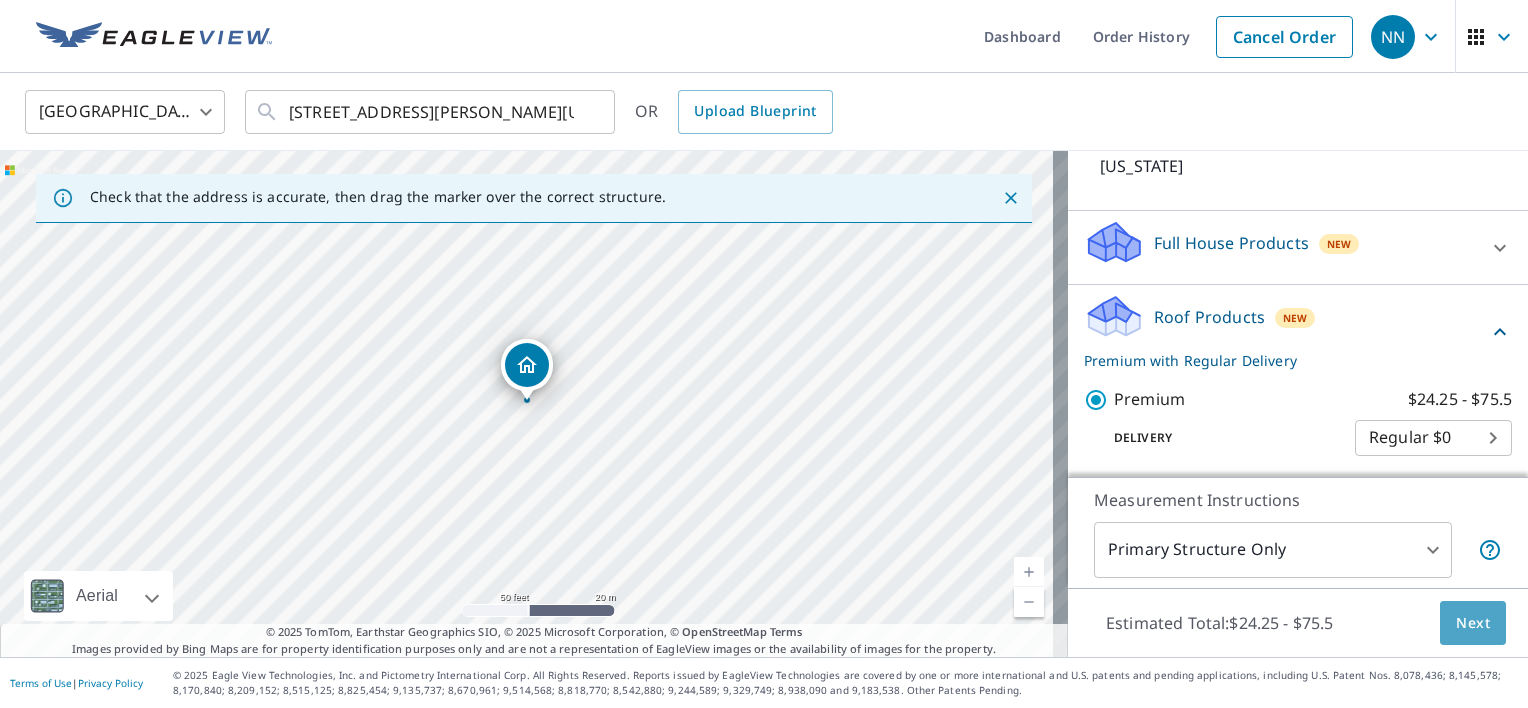 click on "Next" at bounding box center (1473, 623) 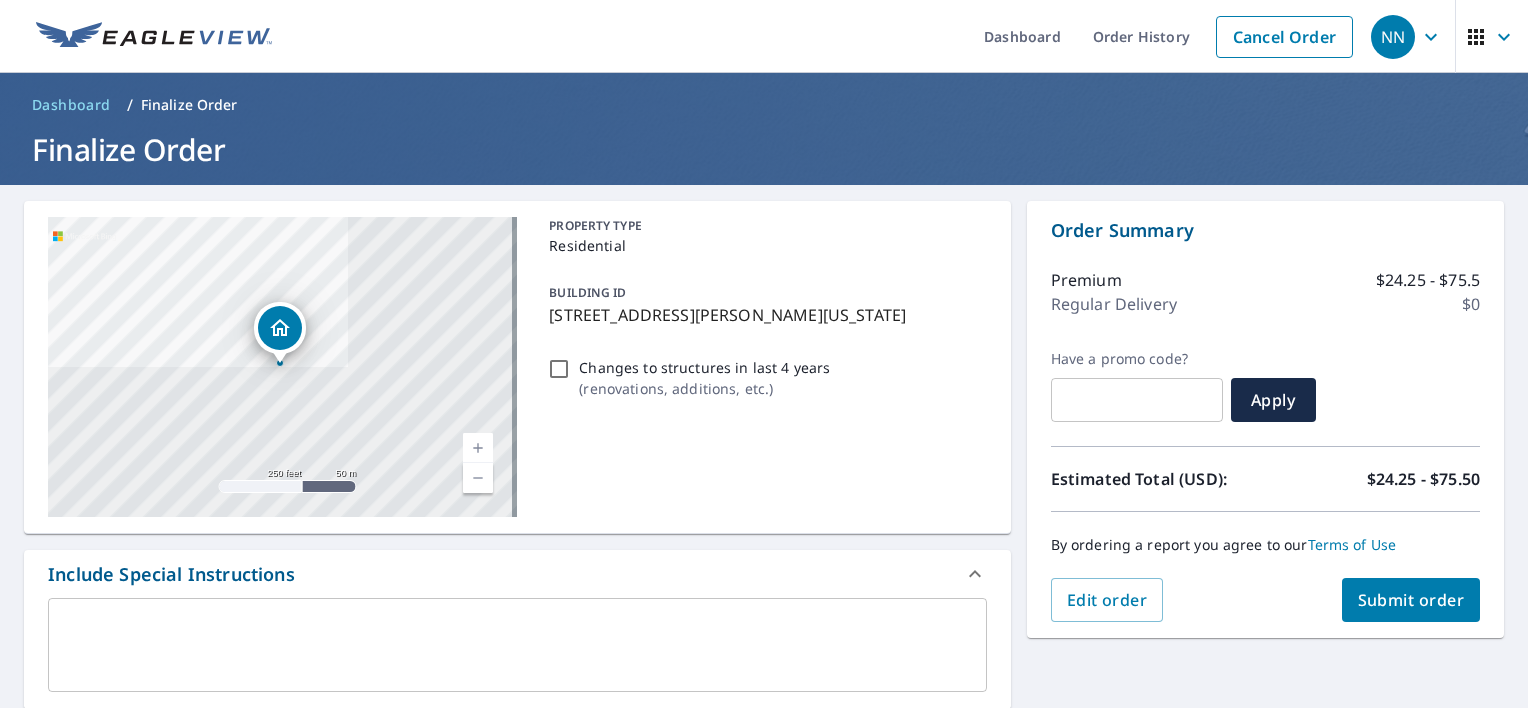 click on "[STREET_ADDRESS][PERSON_NAME][US_STATE] Aerial Road A standard road map Aerial A detailed look from above Labels Labels 250 feet 50 m © 2025 TomTom, © Vexcel Imaging, © 2025 Microsoft Corporation,  © OpenStreetMap Terms PROPERTY TYPE Residential BUILDING ID [STREET_ADDRESS][PERSON_NAME][US_STATE] Changes to structures in last 4 years ( renovations, additions, etc. ) Include Special Instructions x ​ Claim Information Claim number ​ Claim information ​ PO number ​ Date of loss ​ Cat ID ​ Email Recipients Your reports will be sent to  [EMAIL_ADDRESS][DOMAIN_NAME].  Edit Contact Information. Send a copy of the report to: ​ Substitutions and Customization Roof measurement report substitutions If a Premium Report is unavailable send me an Extended Coverage 3D Report: Yes No Ask If an Extended Coverage 3D Report is unavailable send me an Extended Coverage 2D Report: Yes No Ask If a Residential/Multi-Family Report is unavailable send me a Commercial Report: Yes No Ask Additional Report Formats DXF RXF XML XXXX8151" at bounding box center (764, 696) 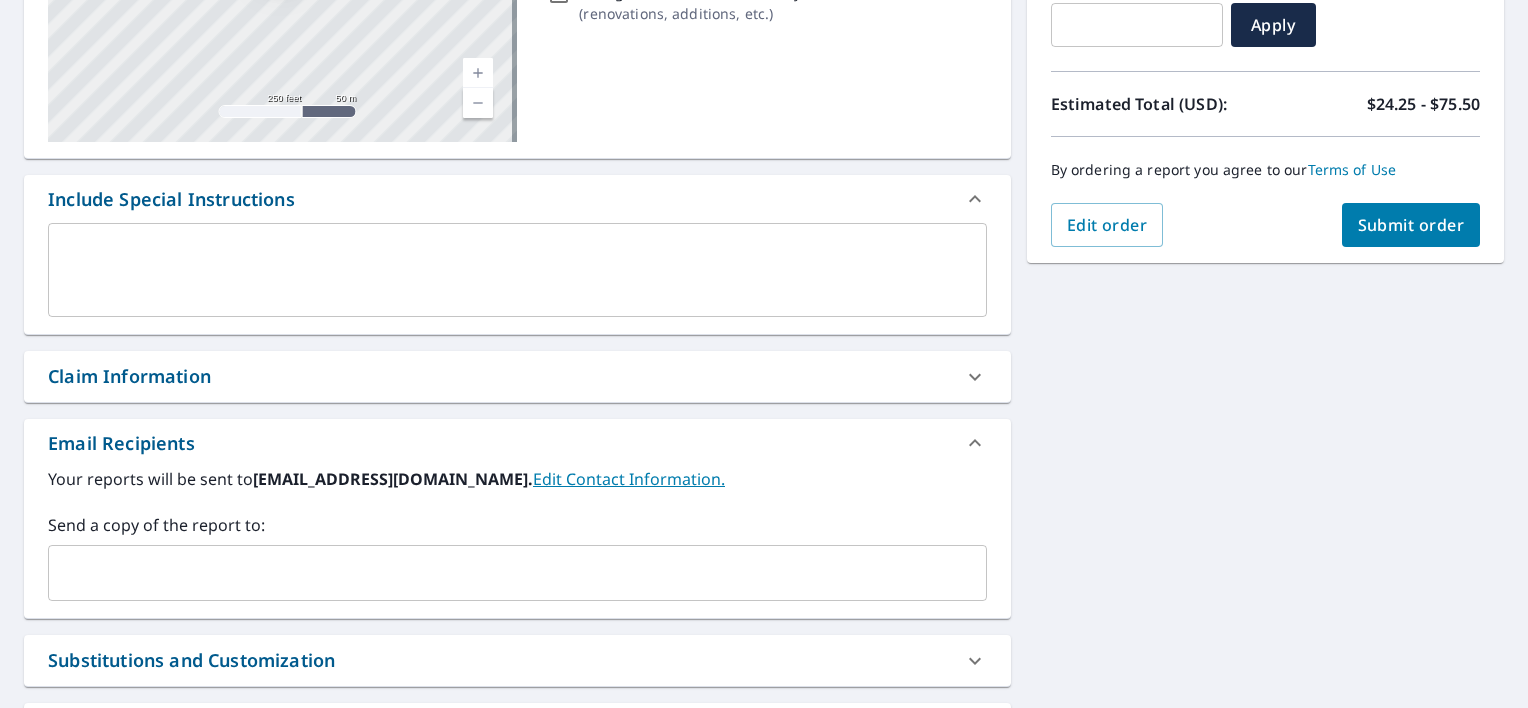scroll, scrollTop: 400, scrollLeft: 0, axis: vertical 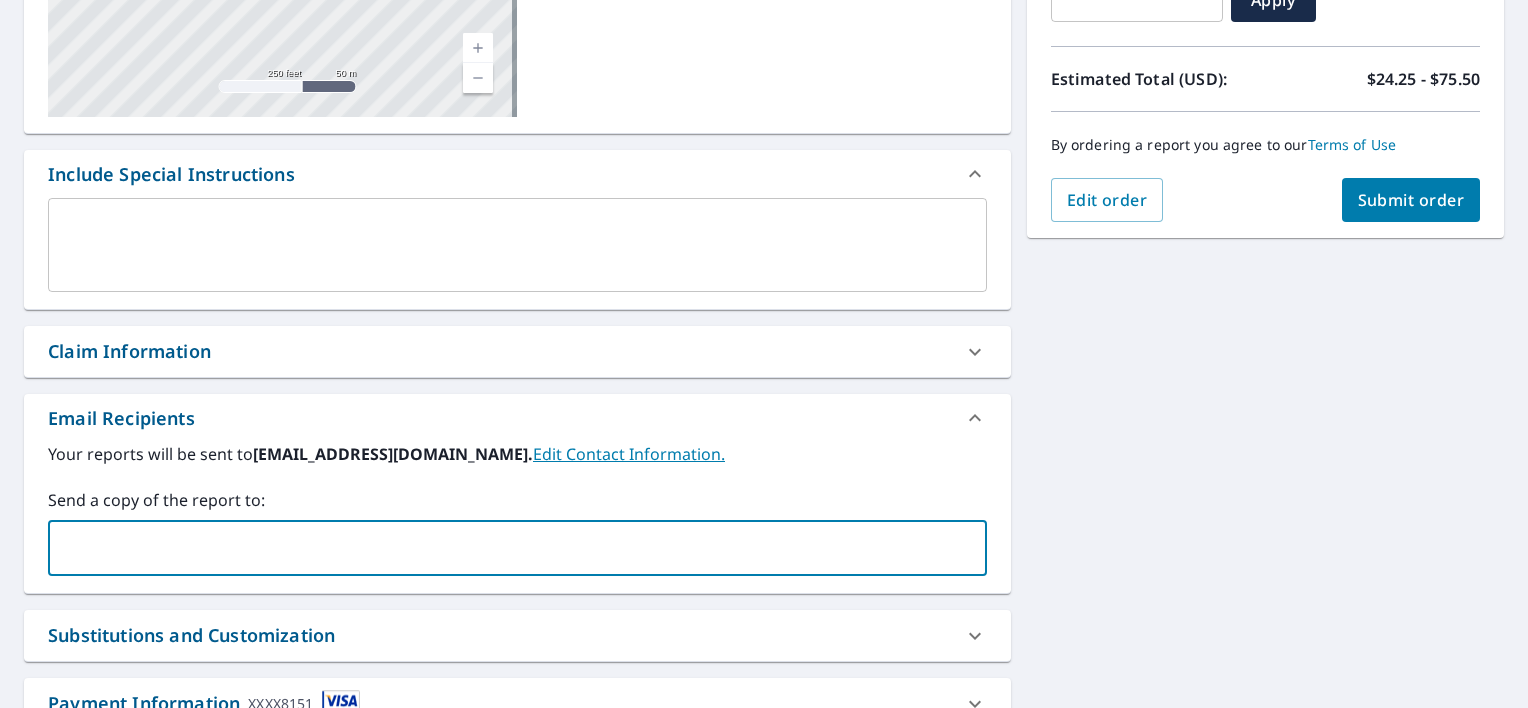 click at bounding box center [502, 548] 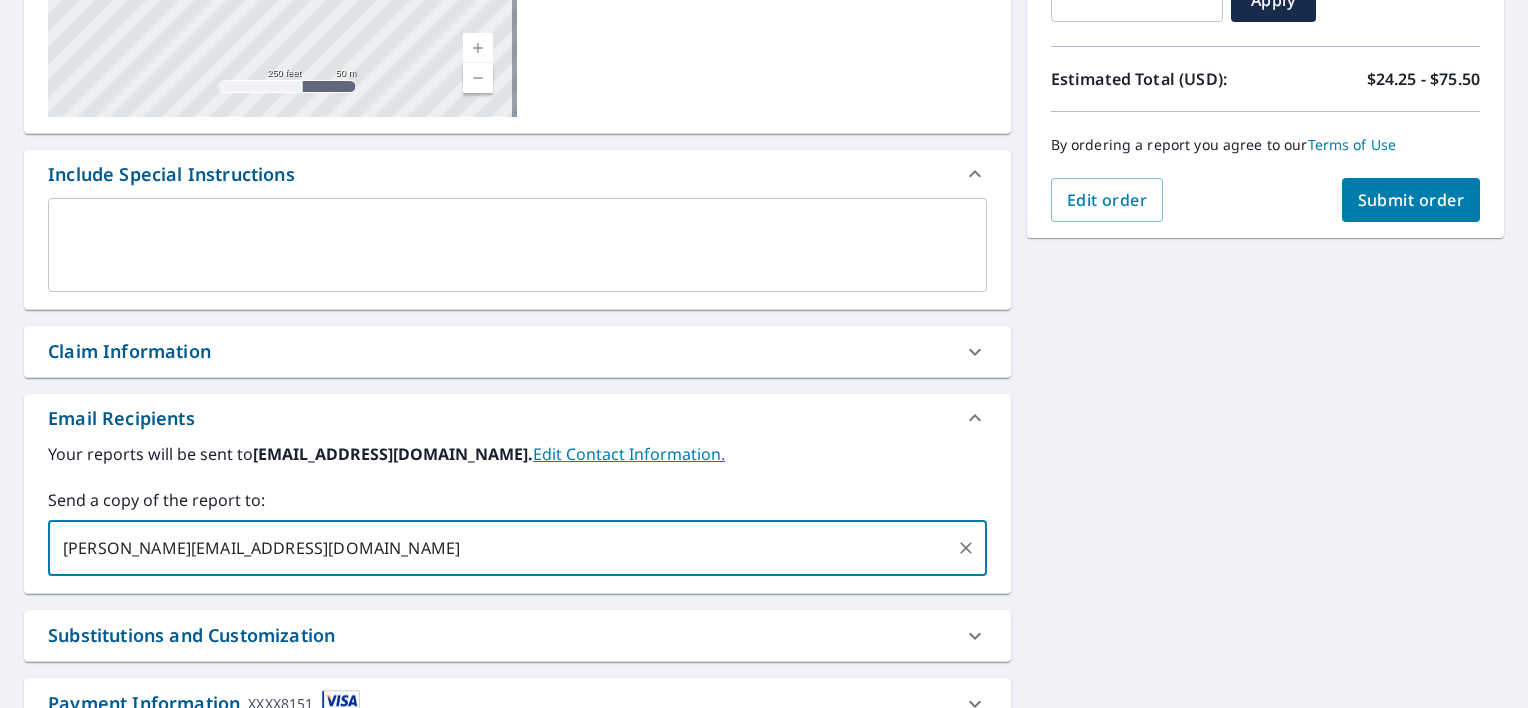 type on "[PERSON_NAME][EMAIL_ADDRESS][DOMAIN_NAME]" 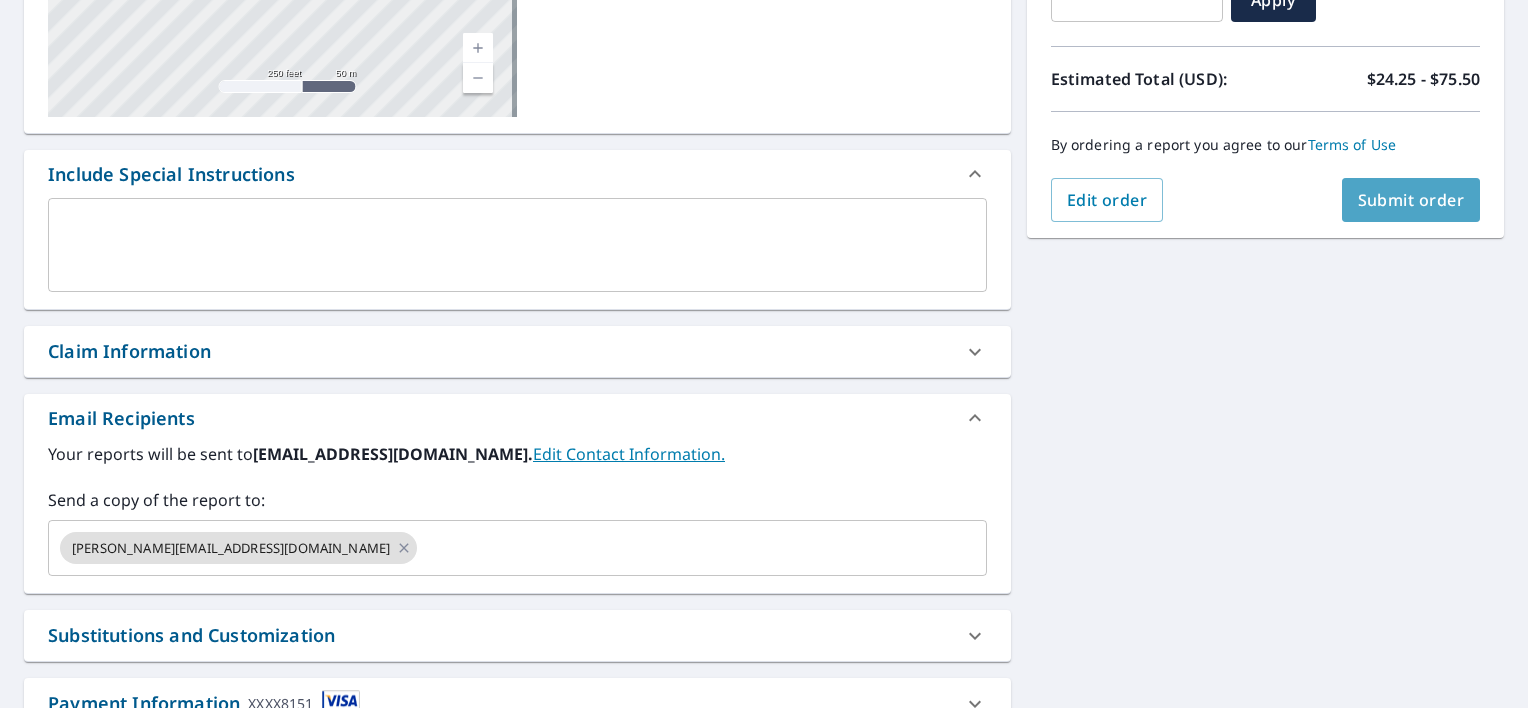 click on "Submit order" at bounding box center [1411, 200] 